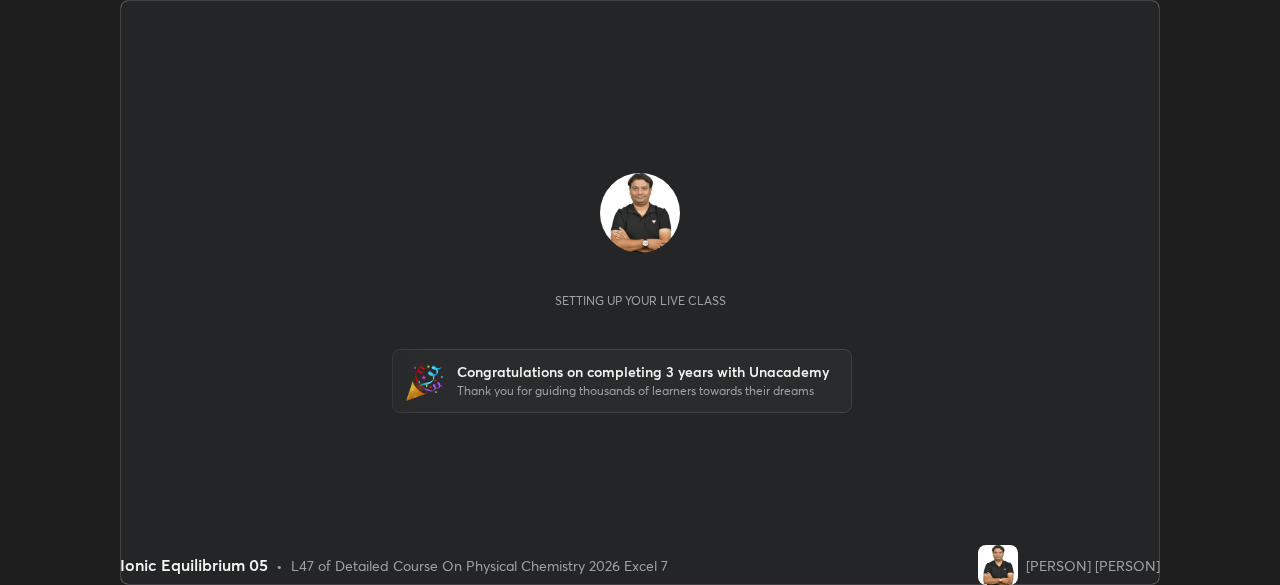 scroll, scrollTop: 0, scrollLeft: 0, axis: both 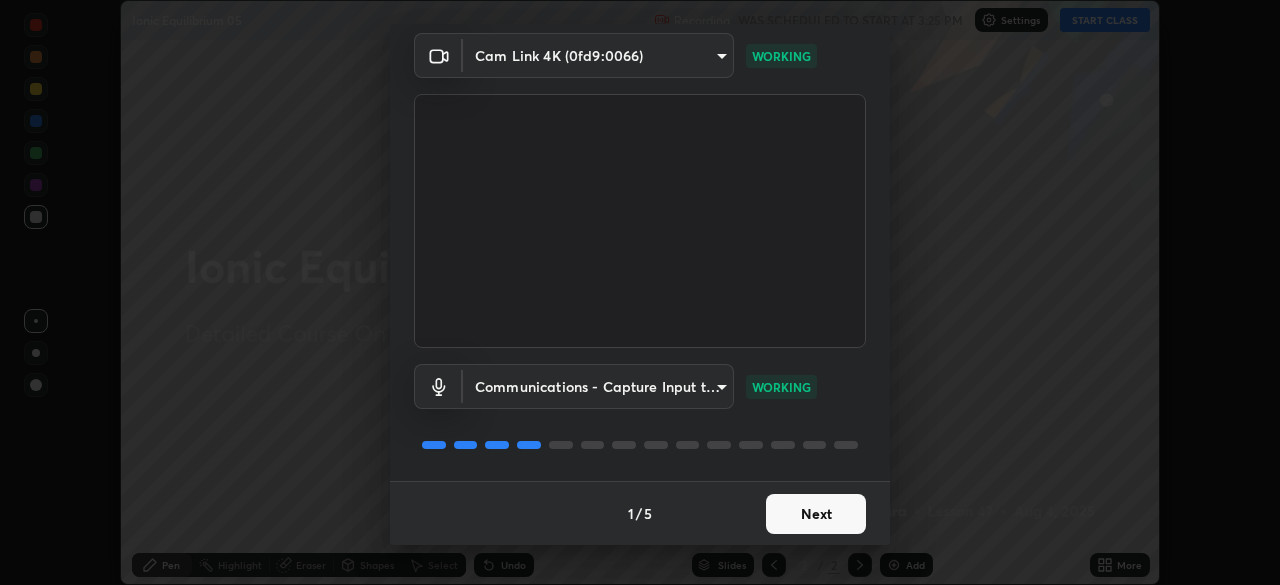 click on "Next" at bounding box center [816, 514] 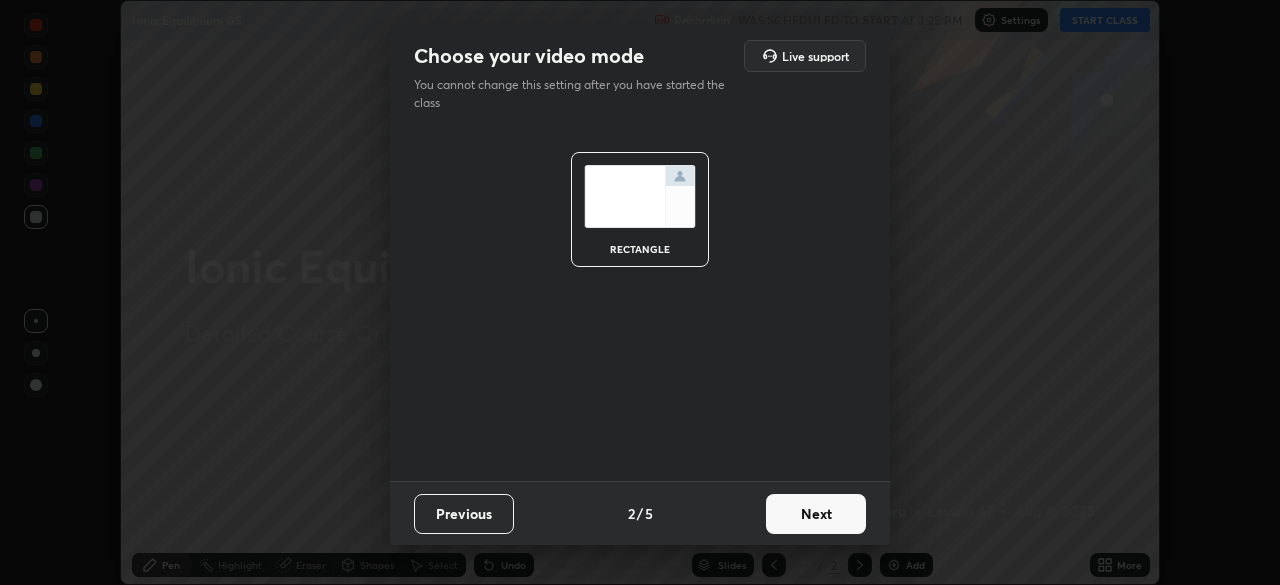 scroll, scrollTop: 0, scrollLeft: 0, axis: both 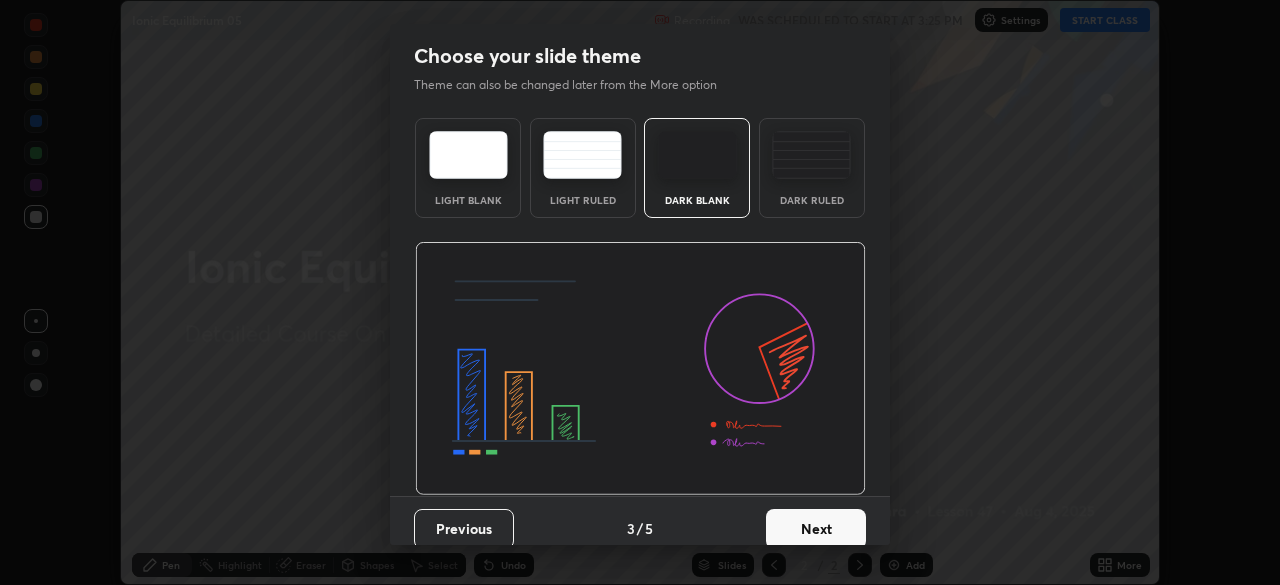 click on "Next" at bounding box center [816, 529] 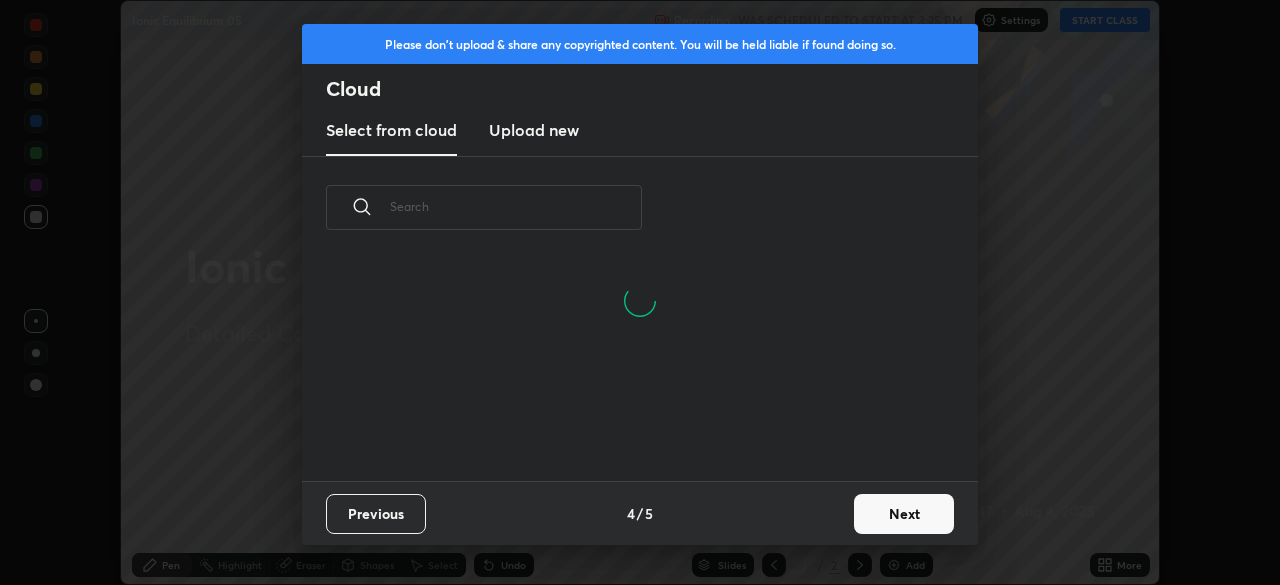 click on "Next" at bounding box center [904, 514] 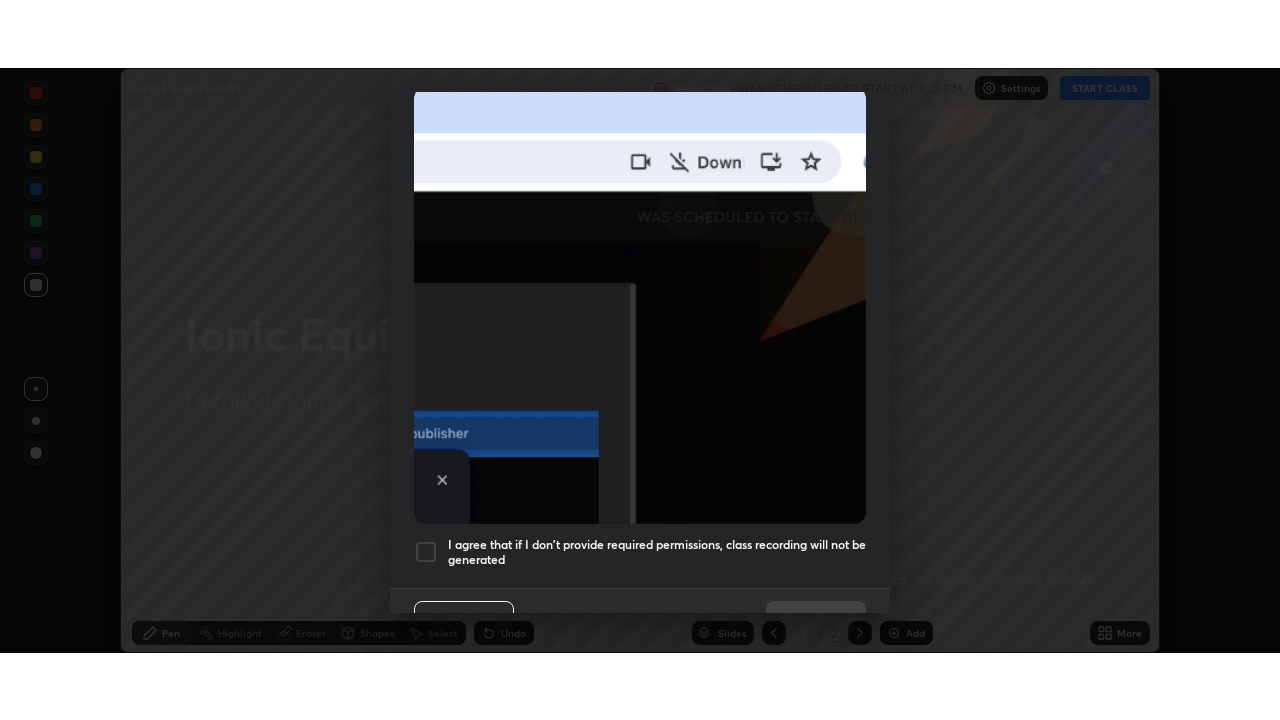 scroll, scrollTop: 479, scrollLeft: 0, axis: vertical 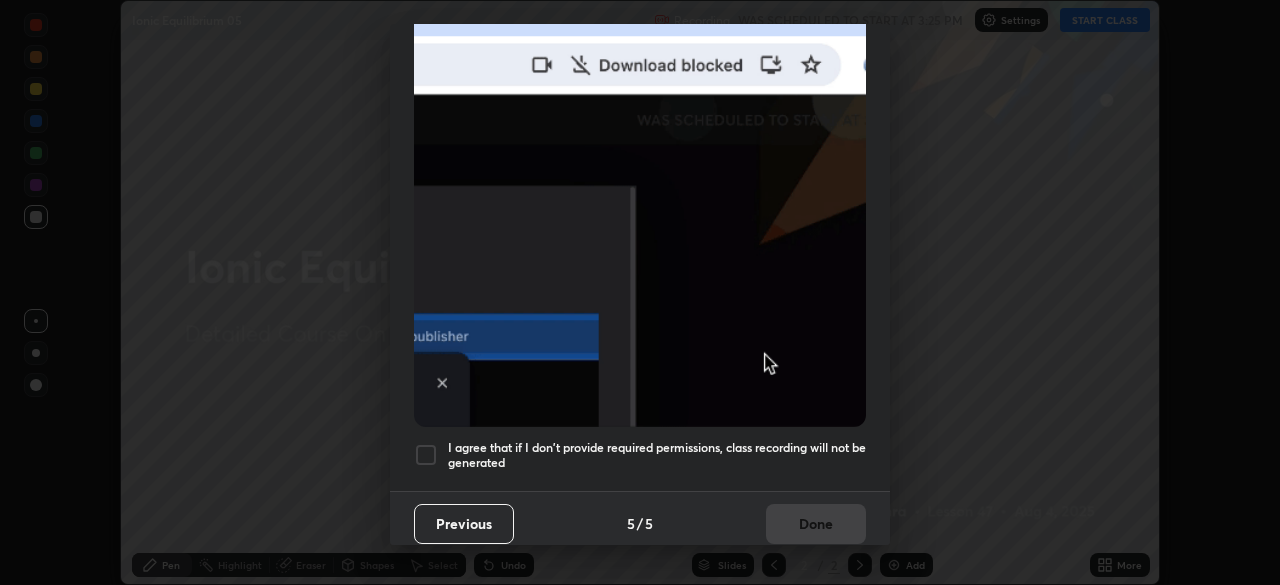 click at bounding box center (426, 455) 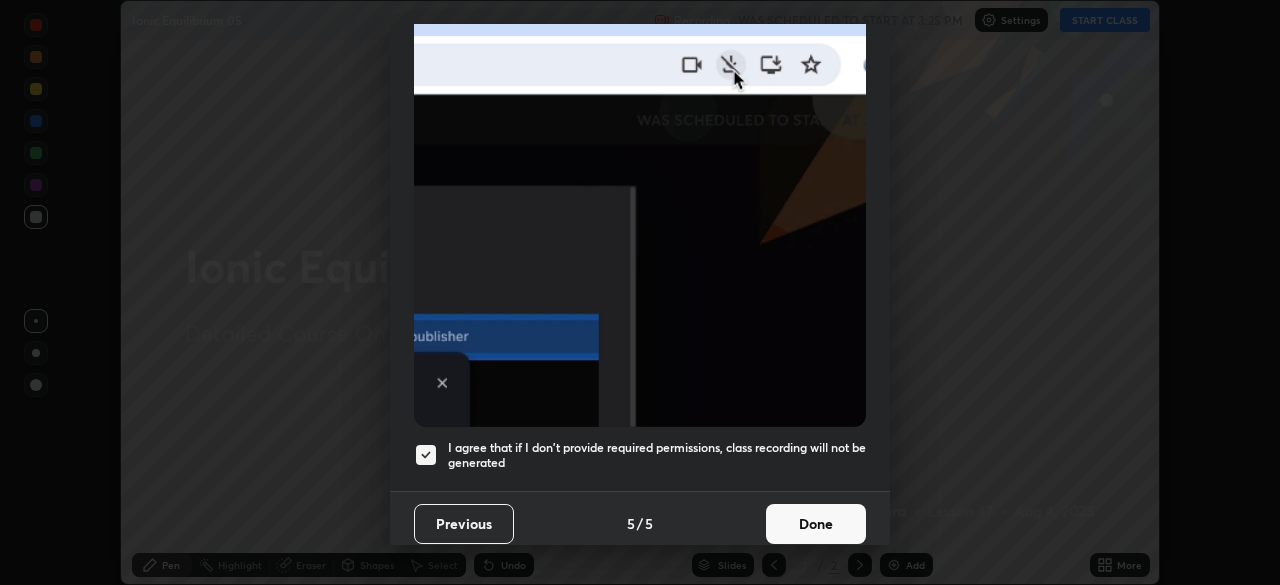 click on "Done" at bounding box center (816, 524) 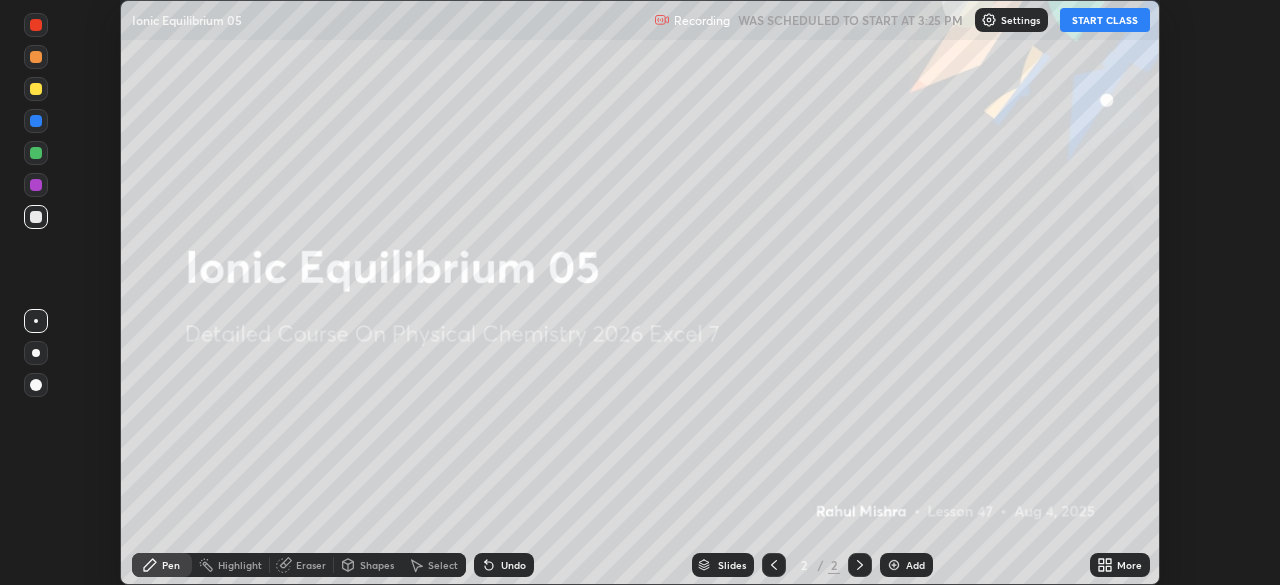 click on "START CLASS" at bounding box center (1105, 20) 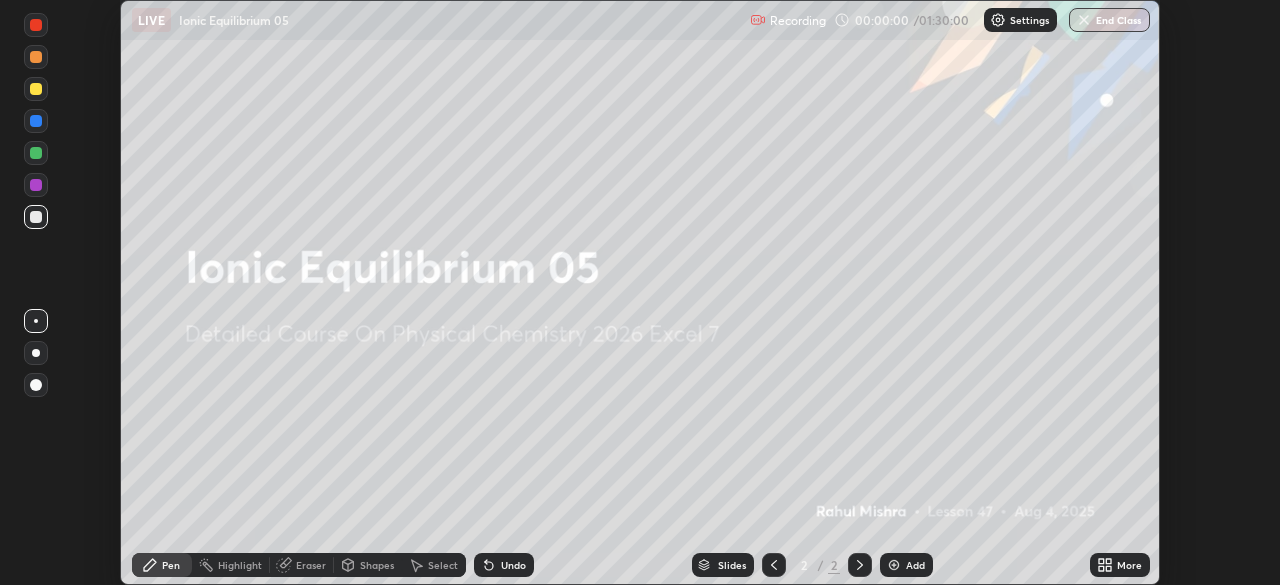 click 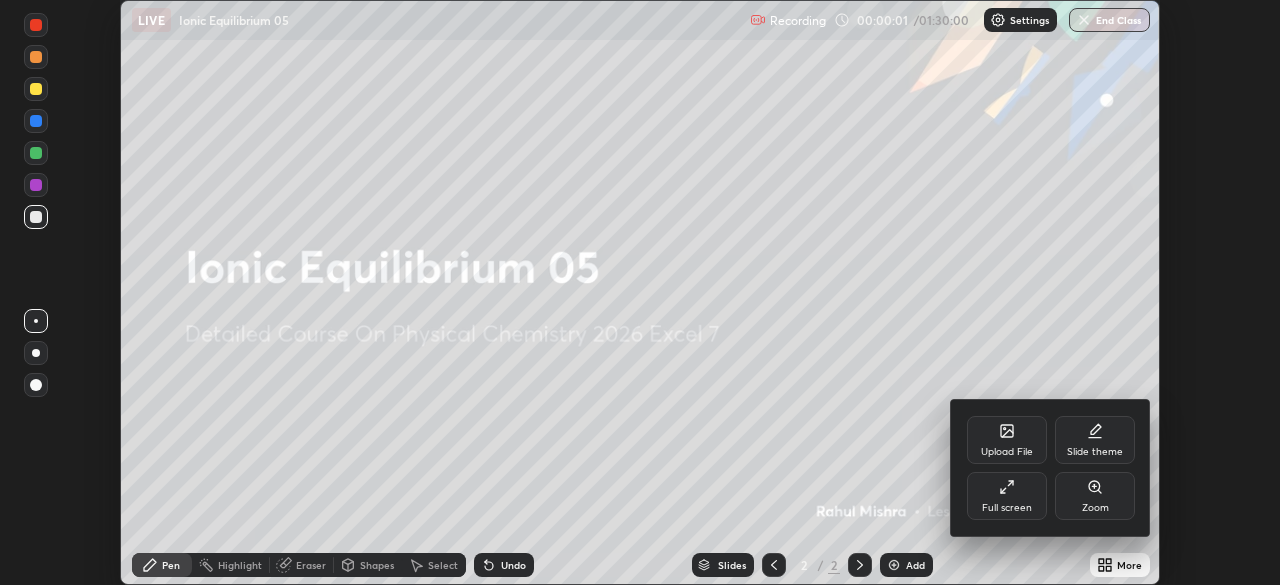 click on "Full screen" at bounding box center (1007, 496) 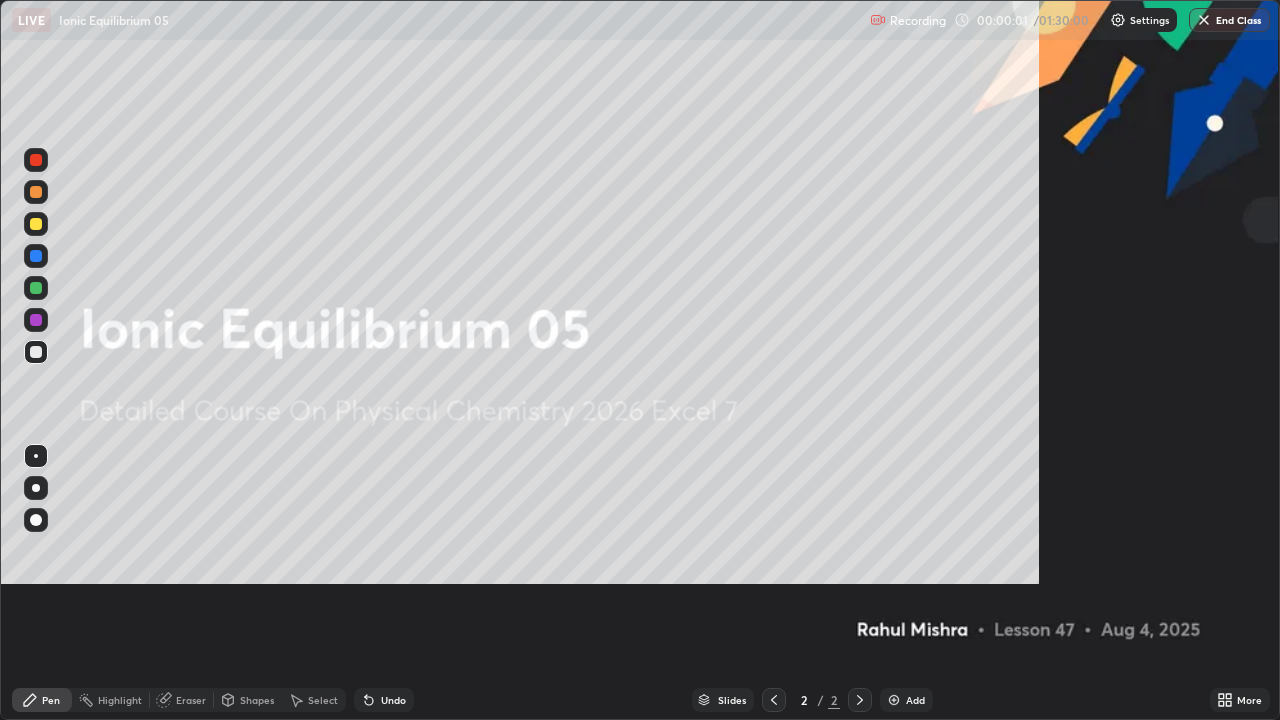 scroll, scrollTop: 99280, scrollLeft: 98720, axis: both 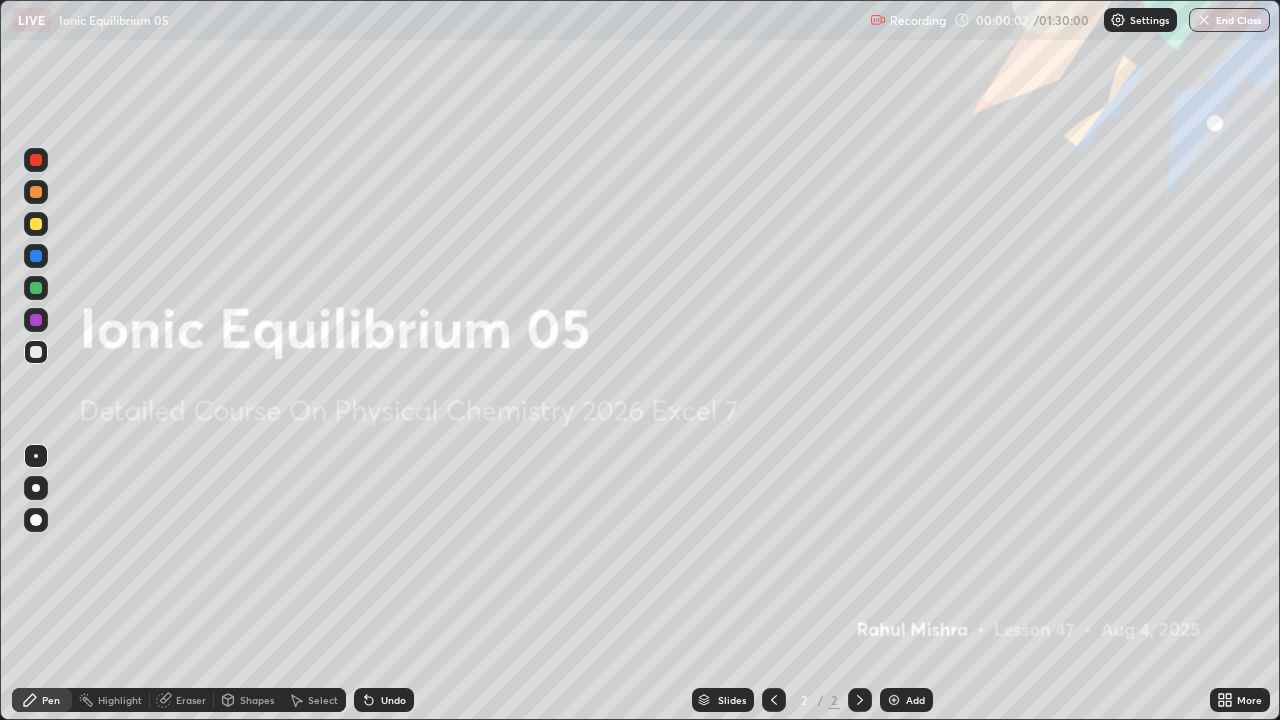 click on "Add" at bounding box center [906, 700] 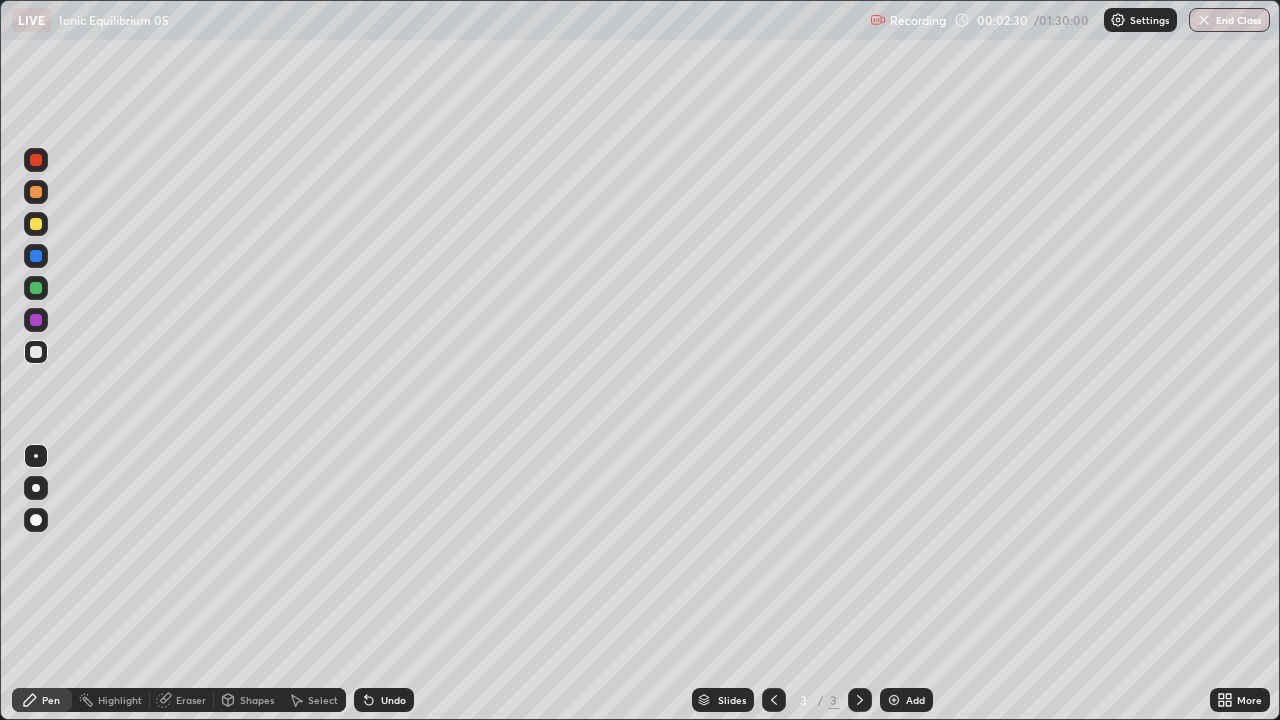 click on "Eraser" at bounding box center (191, 700) 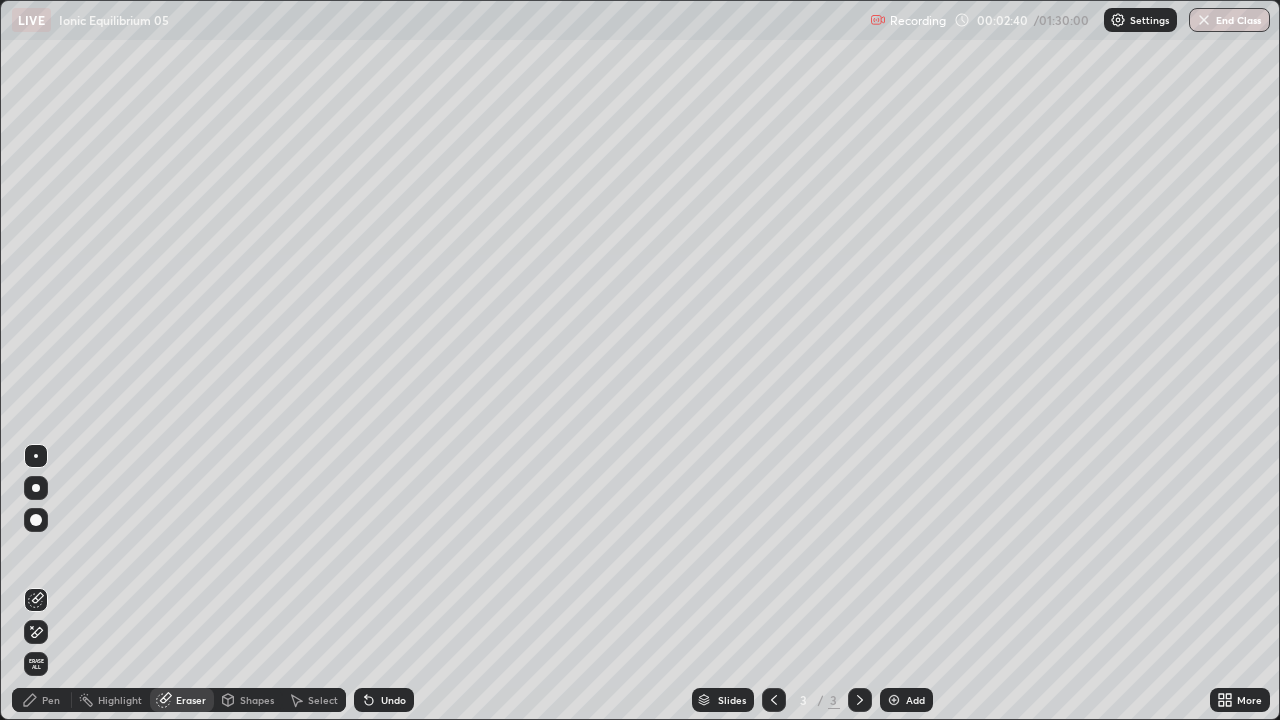 click on "Pen" at bounding box center (42, 700) 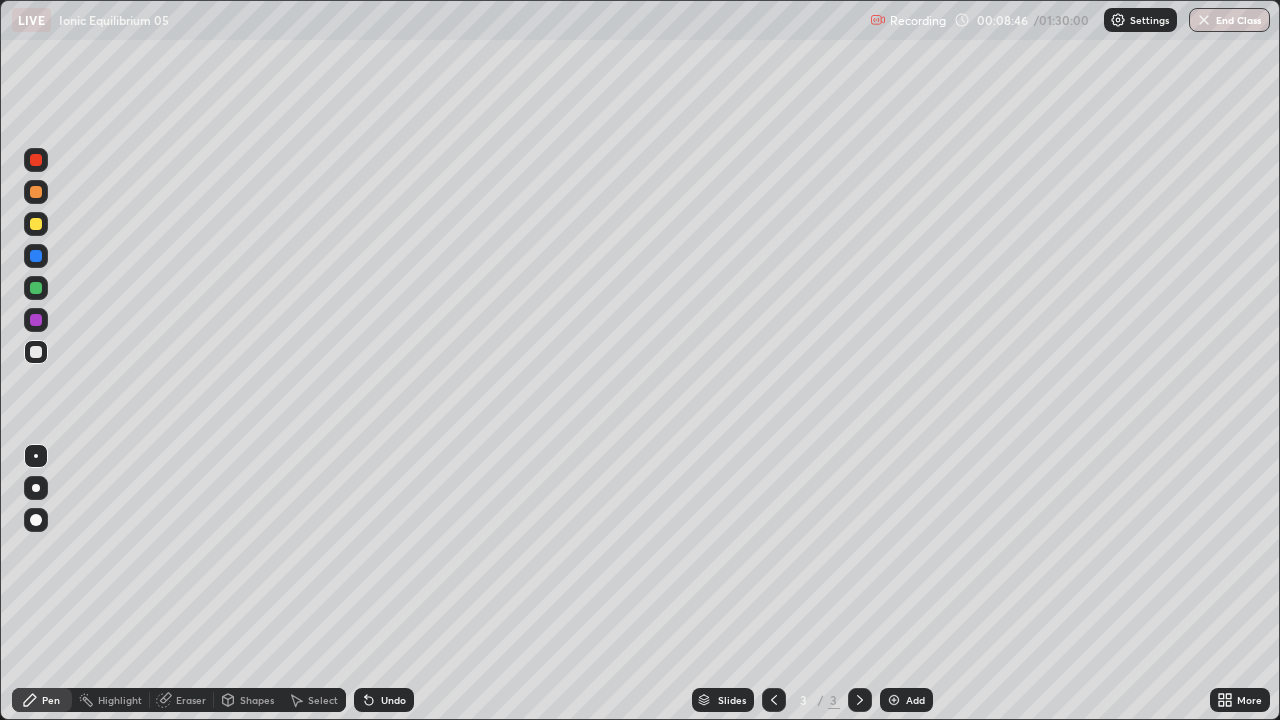 click on "Add" at bounding box center [906, 700] 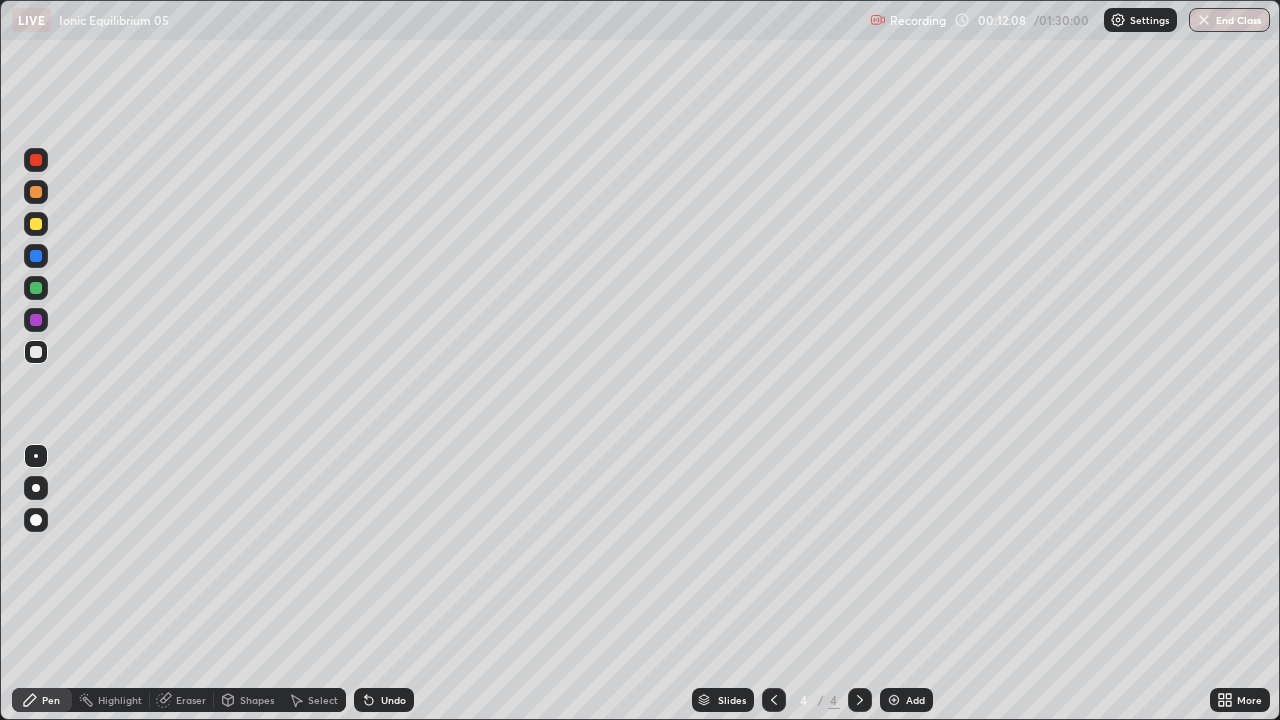 click on "Undo" at bounding box center [393, 700] 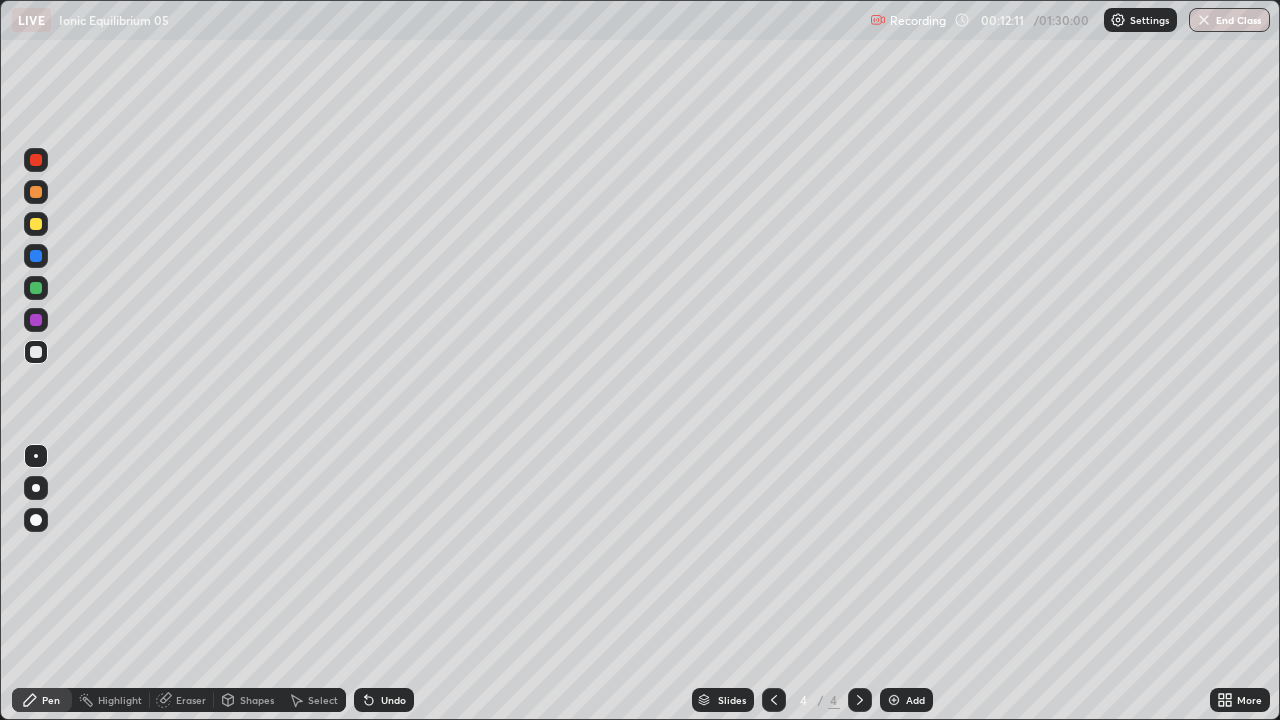 click on "Undo" at bounding box center (393, 700) 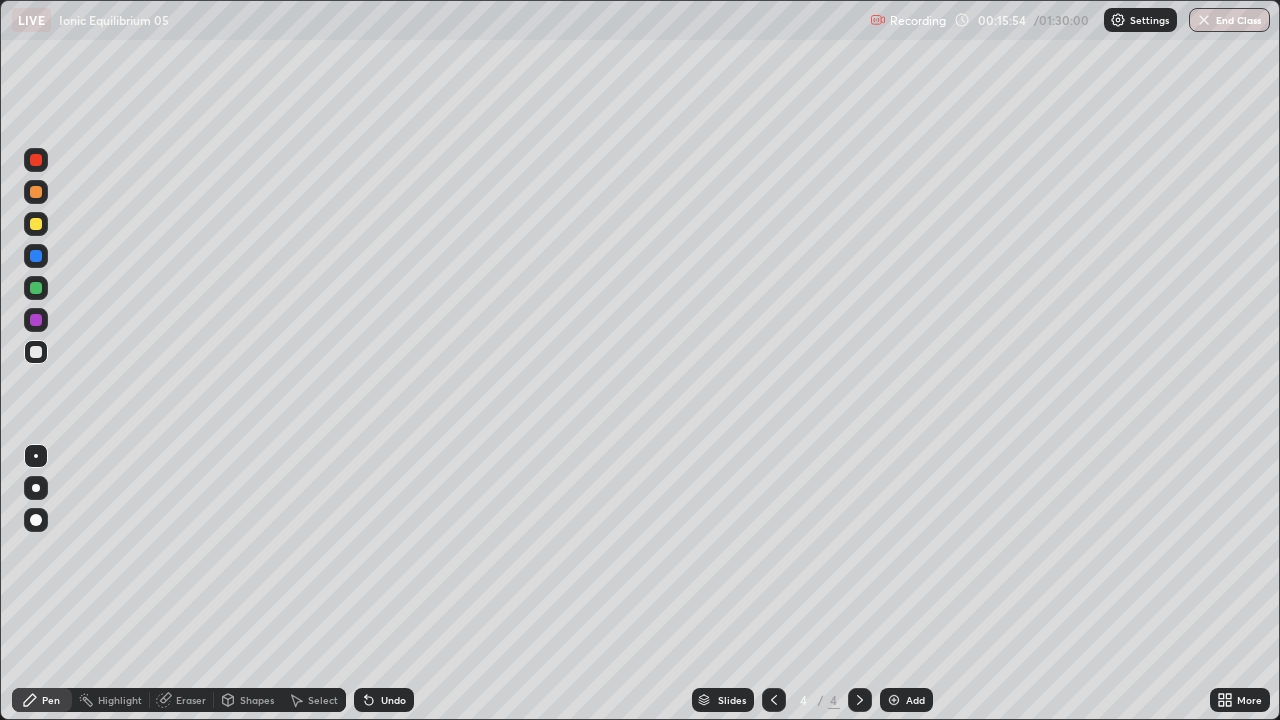 click on "Add" at bounding box center [906, 700] 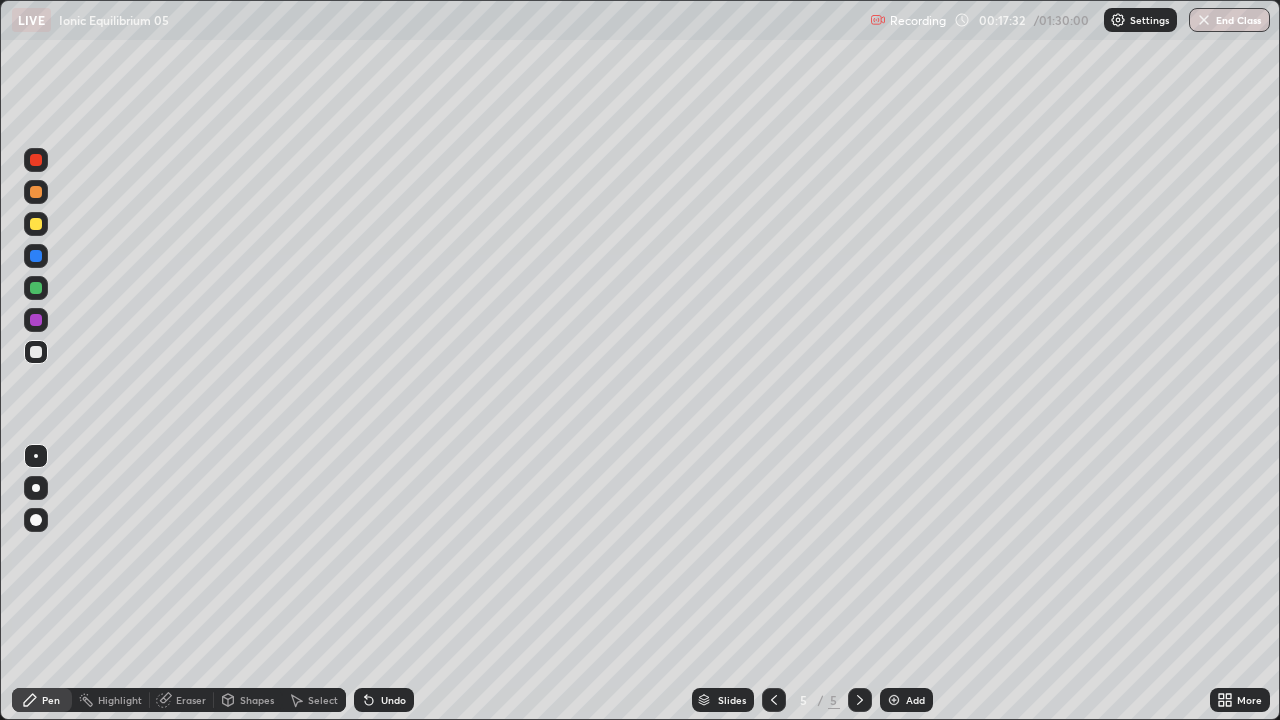 click at bounding box center (36, 224) 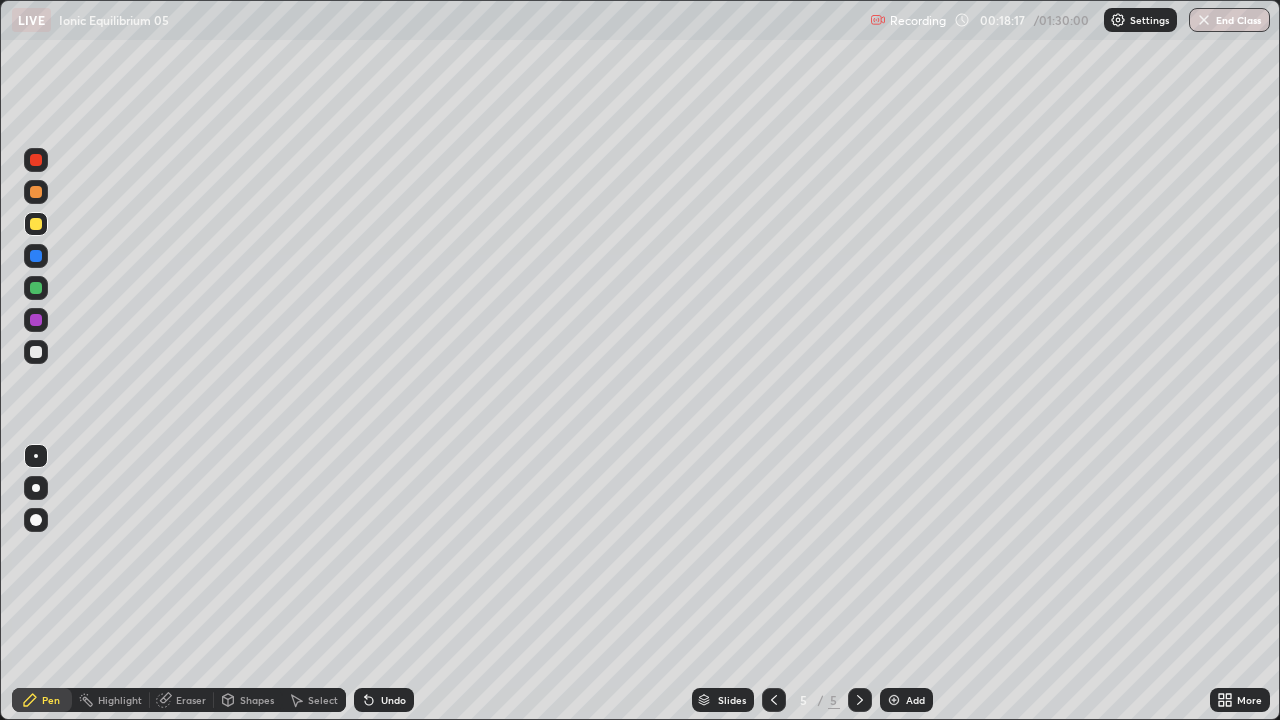 click at bounding box center [36, 288] 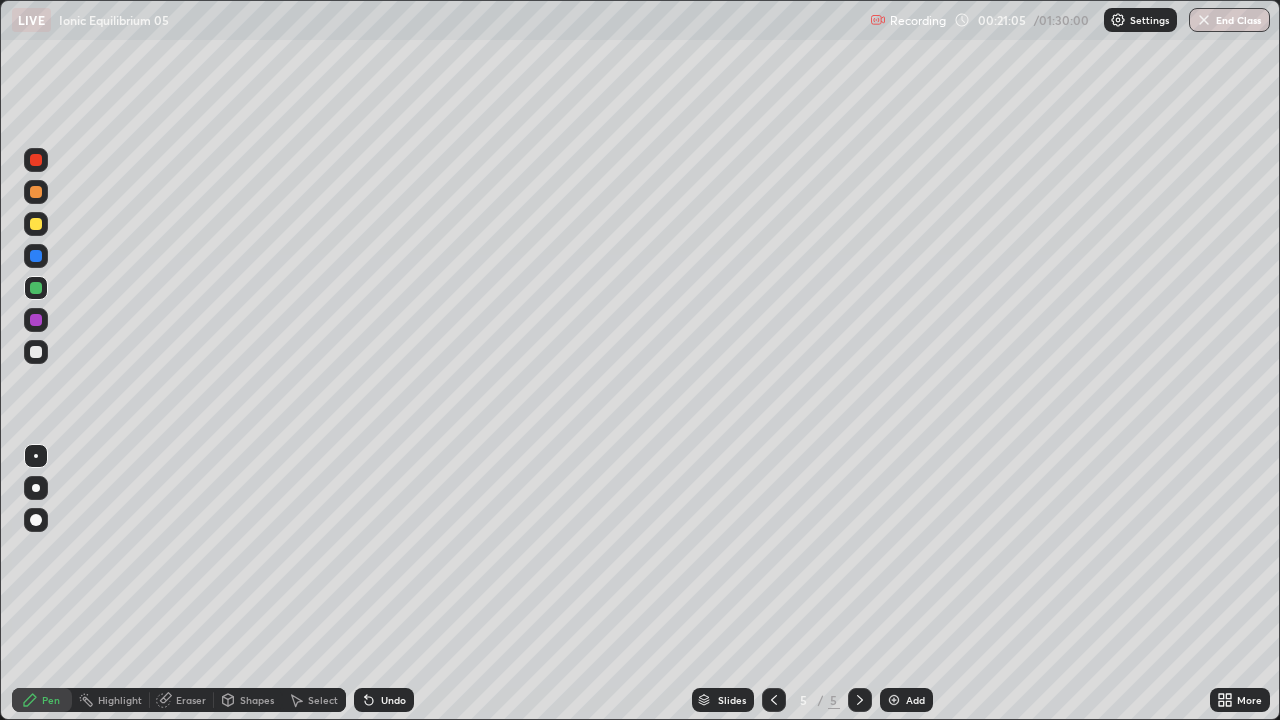 click on "Undo" at bounding box center (384, 700) 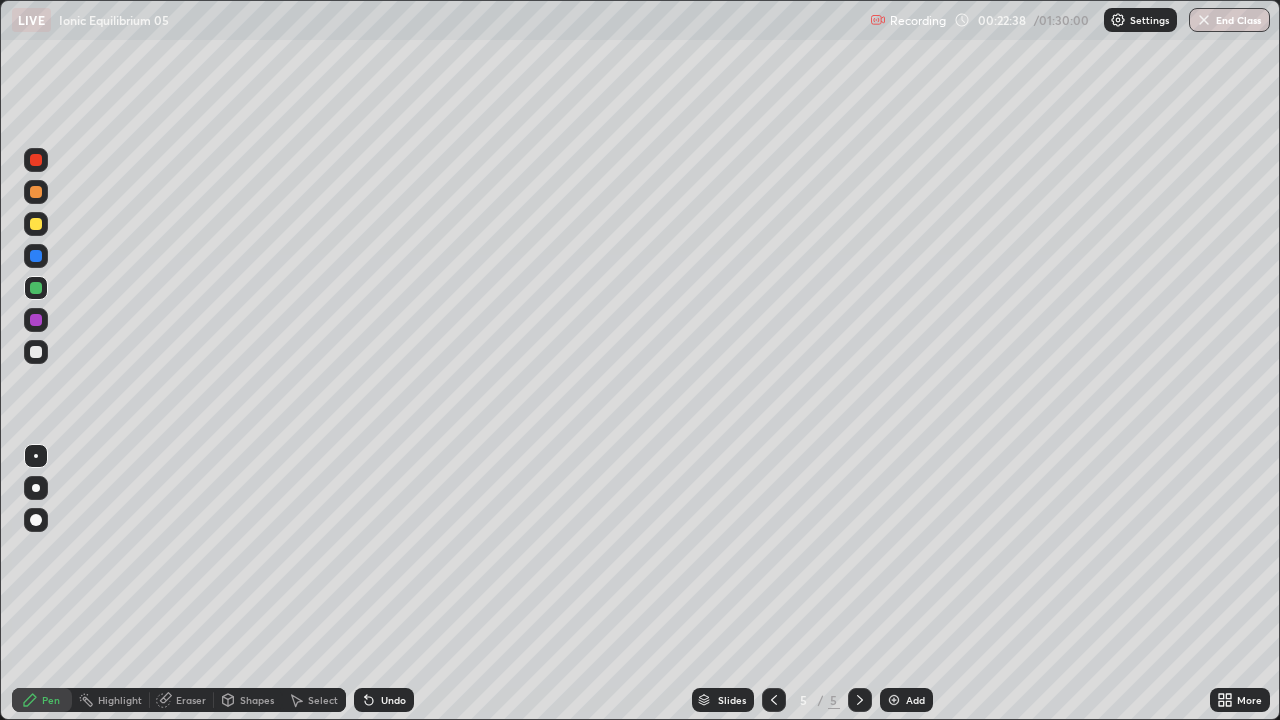 click at bounding box center [894, 700] 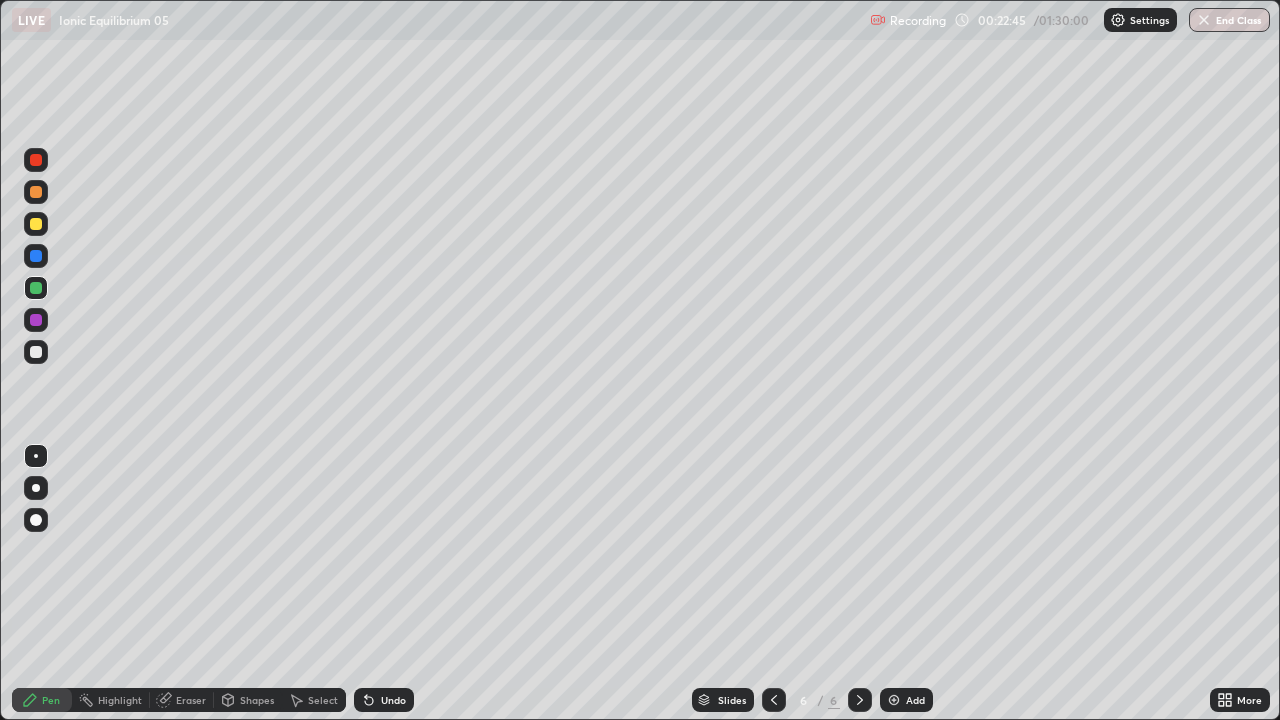click at bounding box center (36, 352) 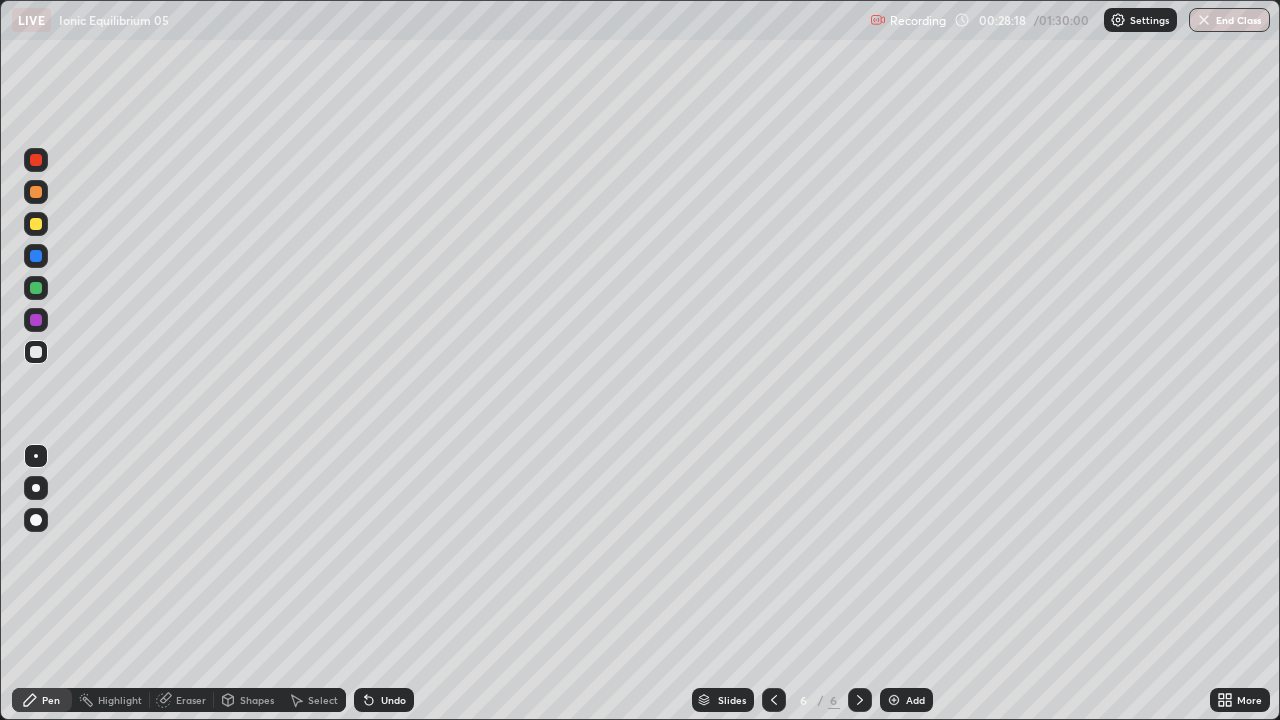 click on "Undo" at bounding box center (393, 700) 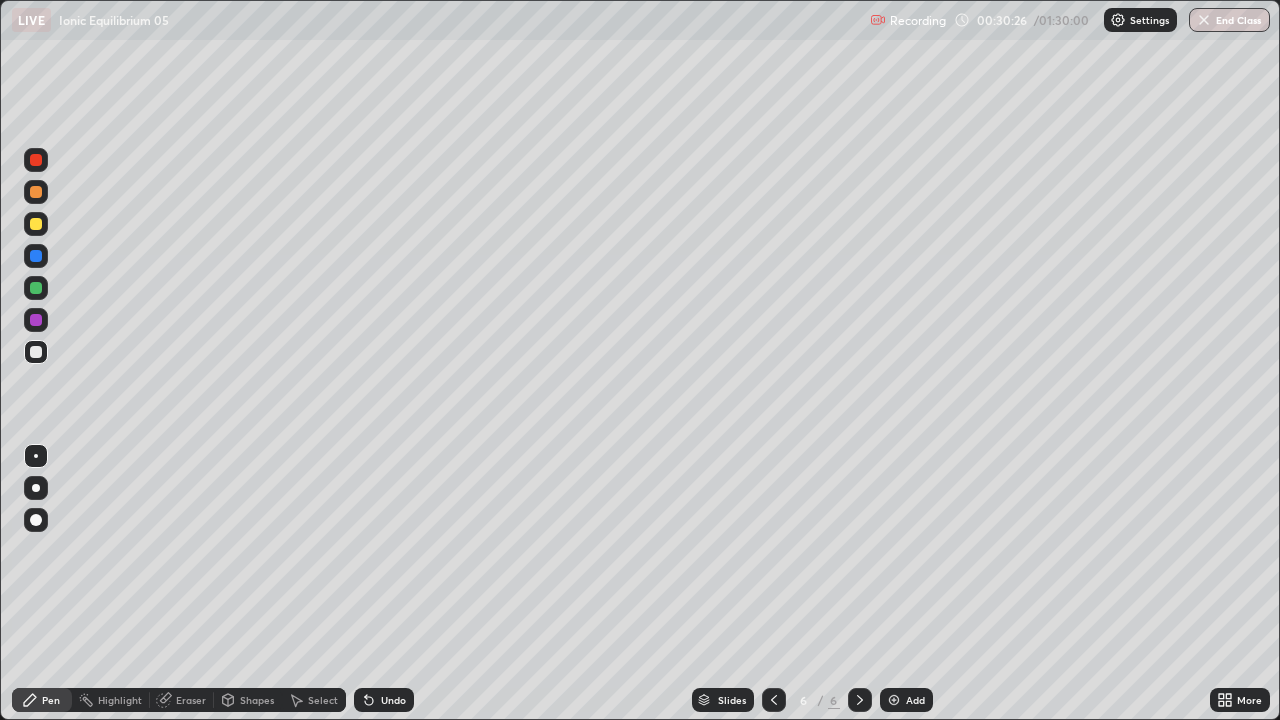 click on "Add" at bounding box center (906, 700) 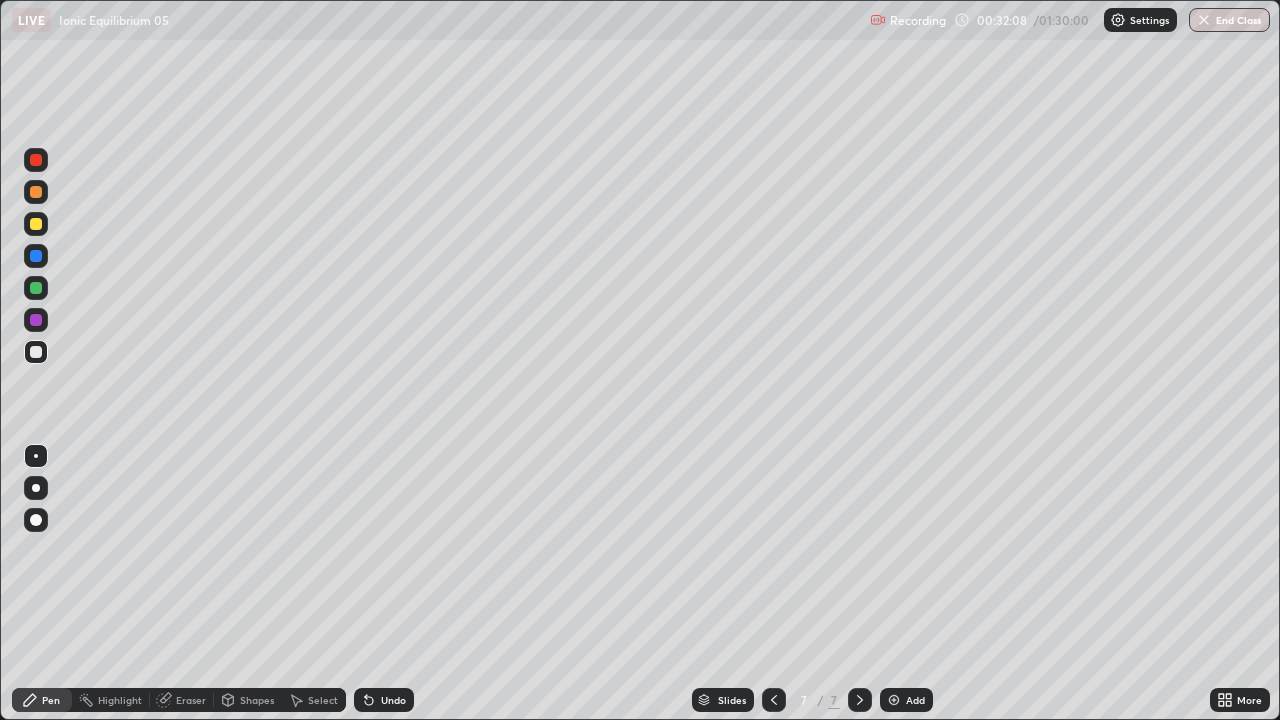 click at bounding box center (36, 288) 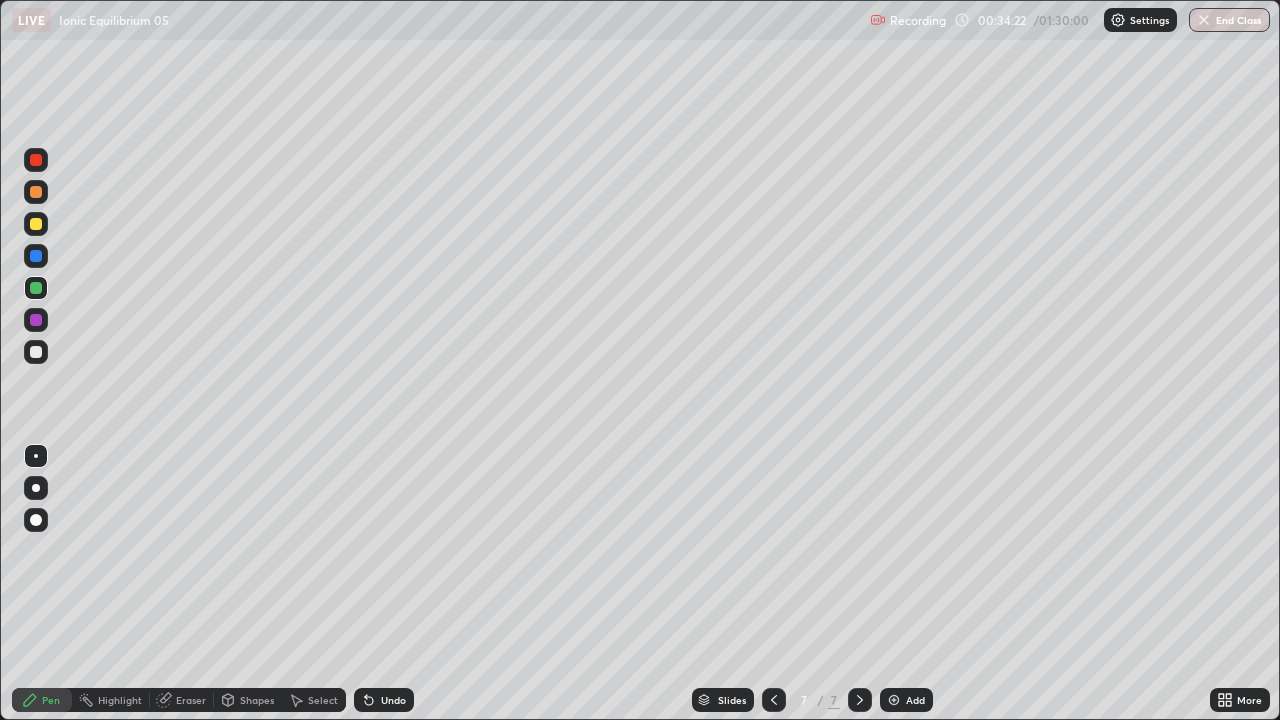 click at bounding box center (36, 352) 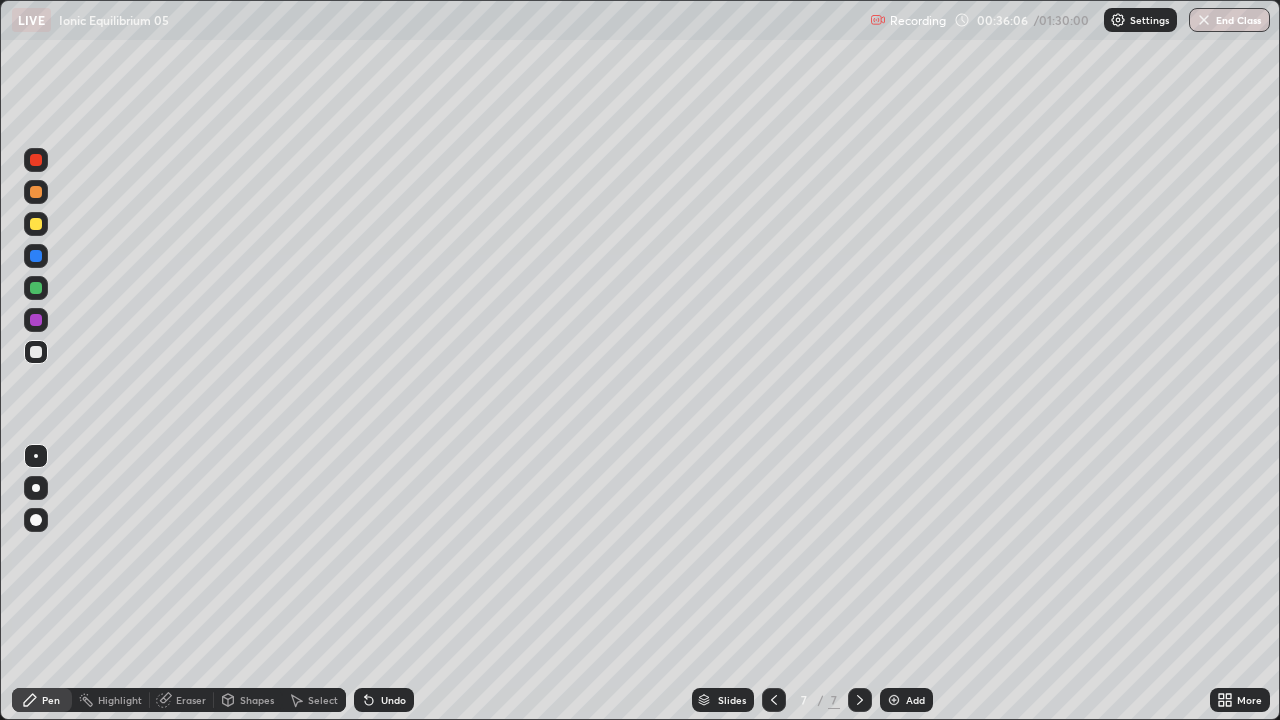 click at bounding box center [36, 288] 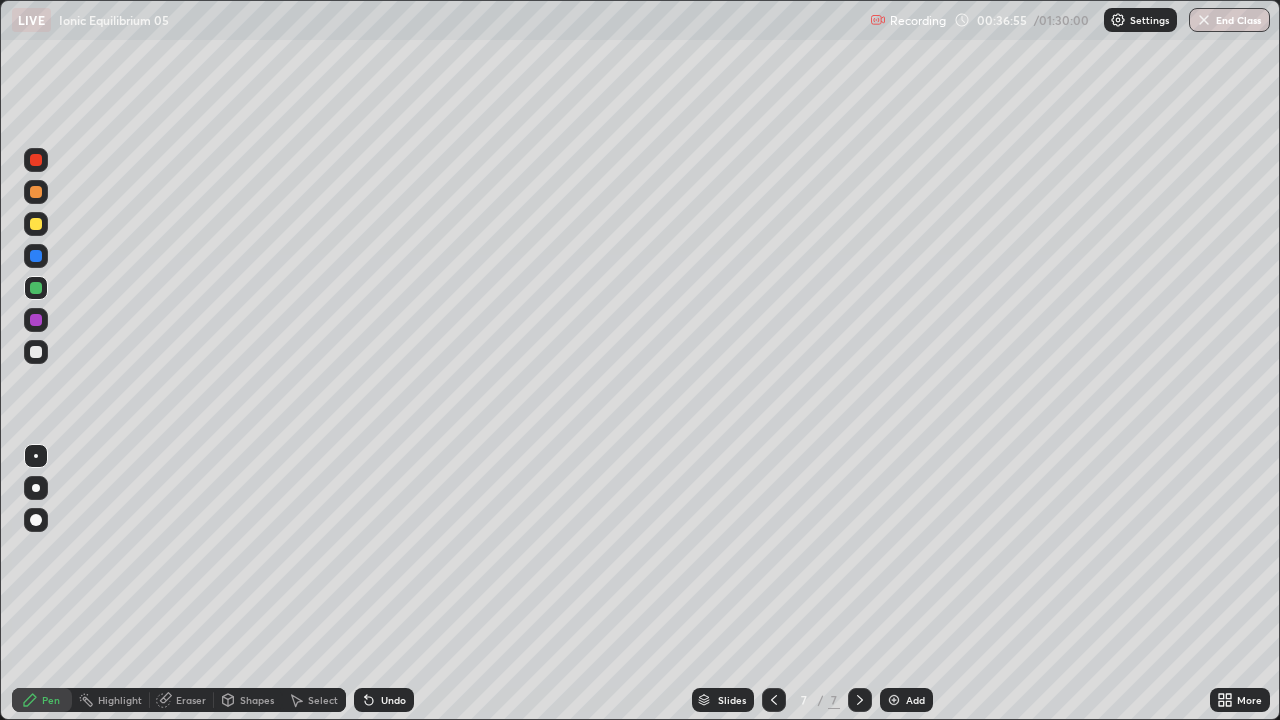 click at bounding box center (36, 352) 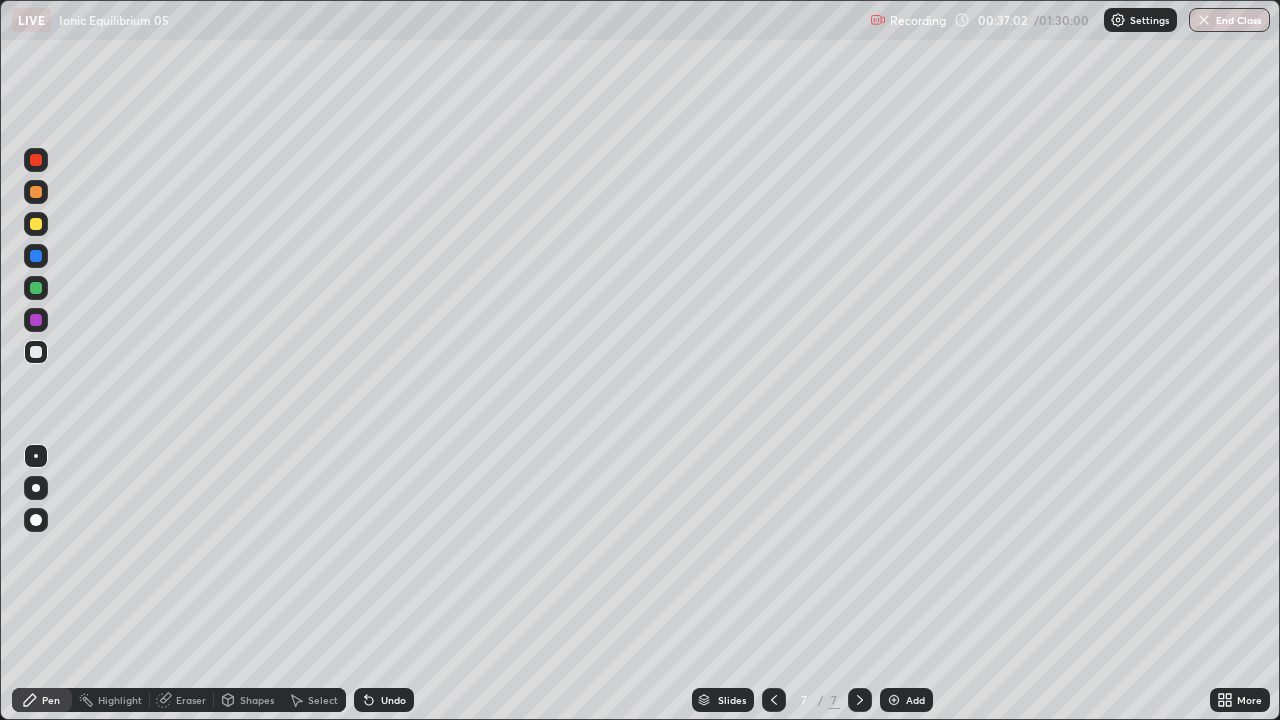 click on "Eraser" at bounding box center [191, 700] 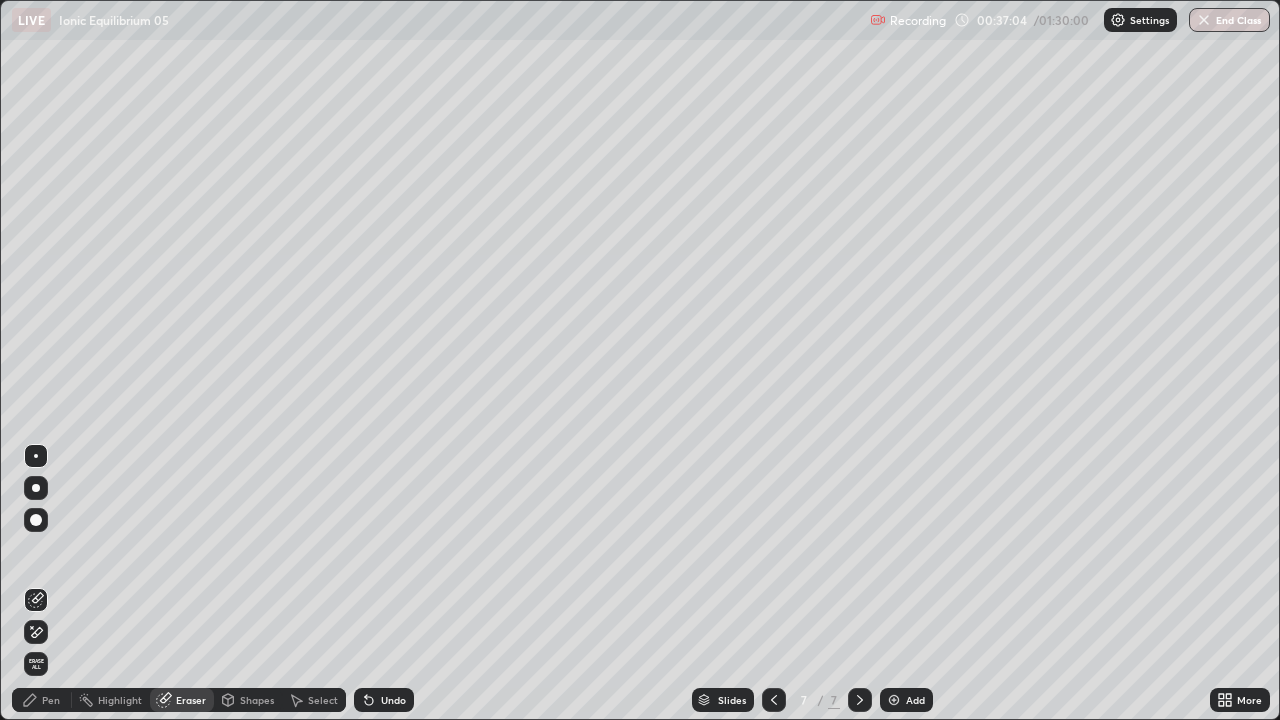 click 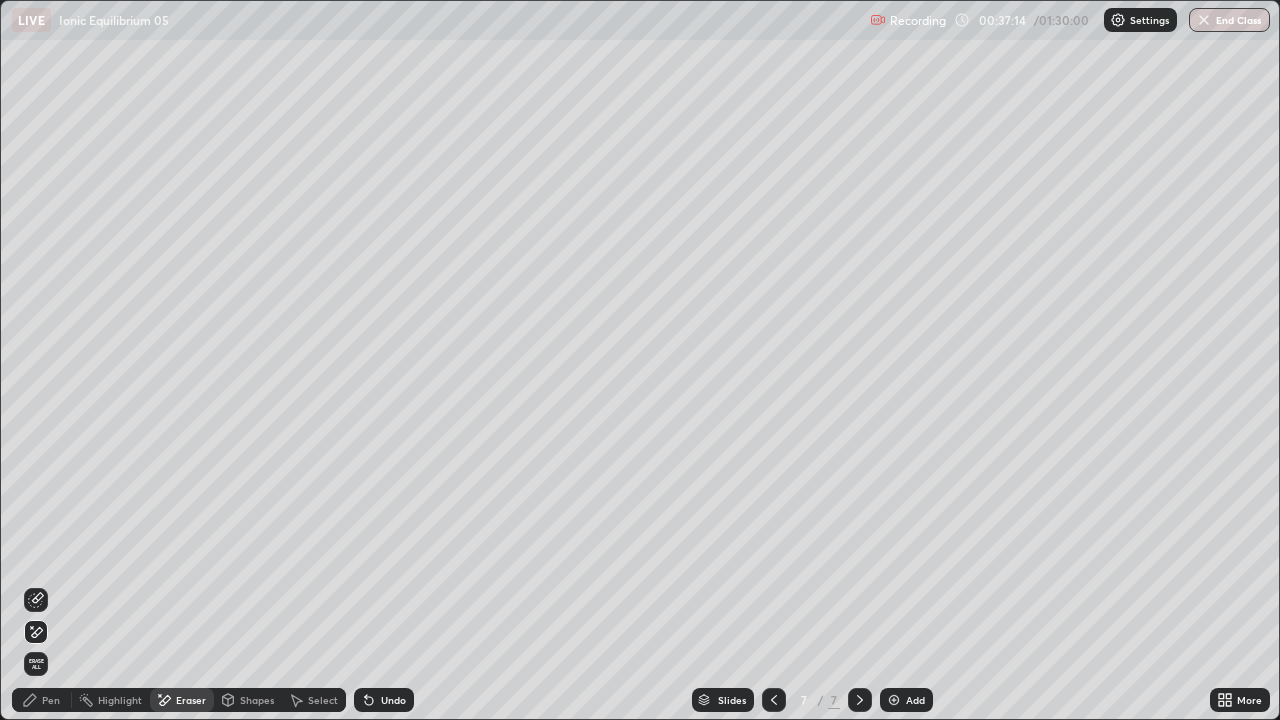 click 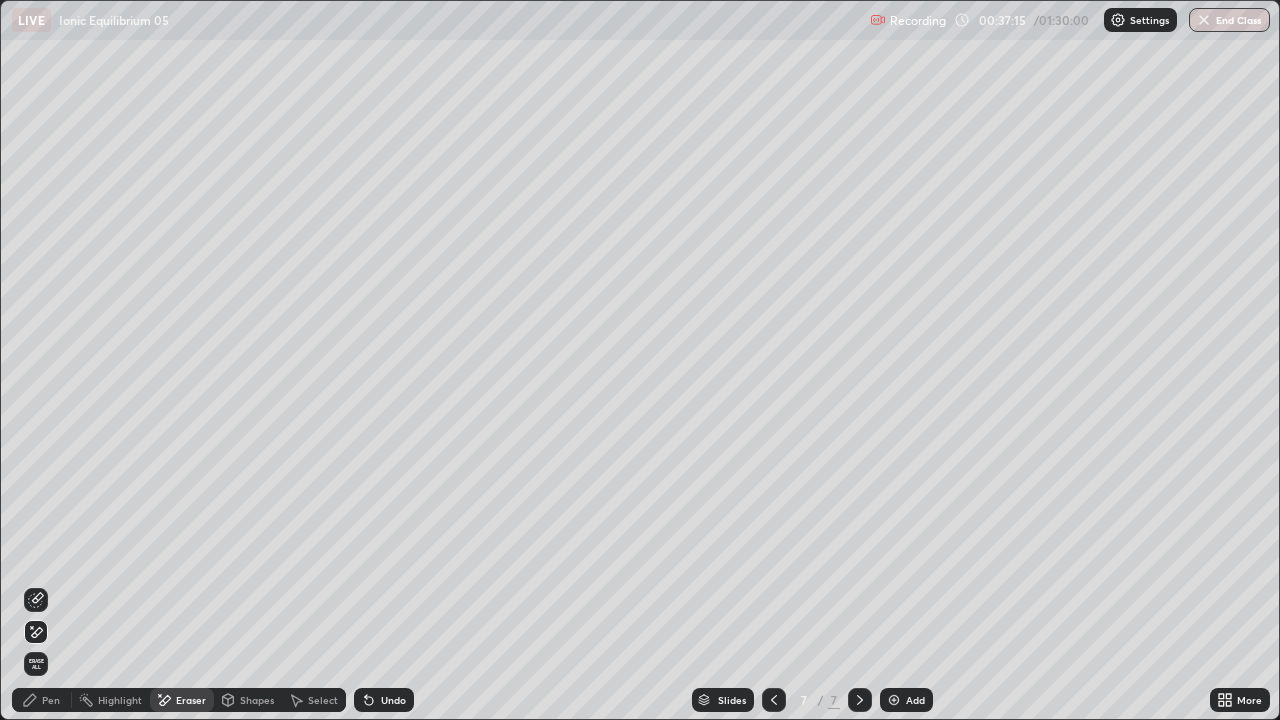 click 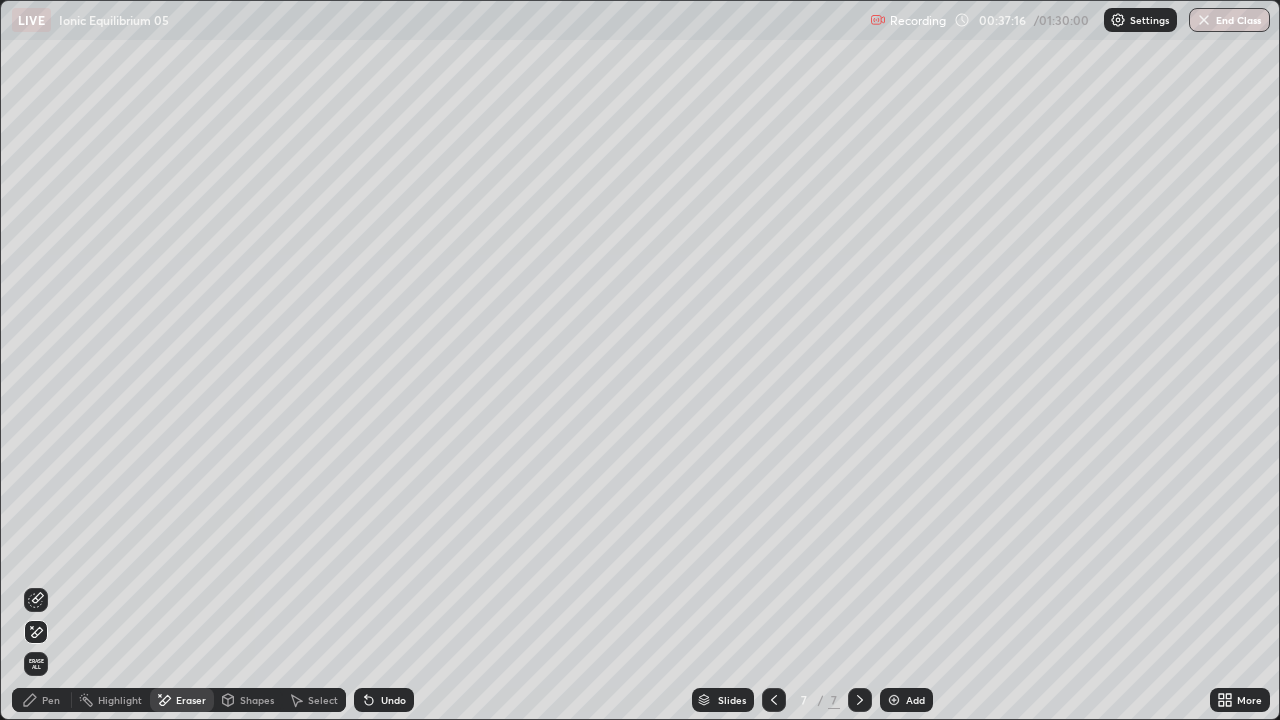 click on "Undo" at bounding box center (384, 700) 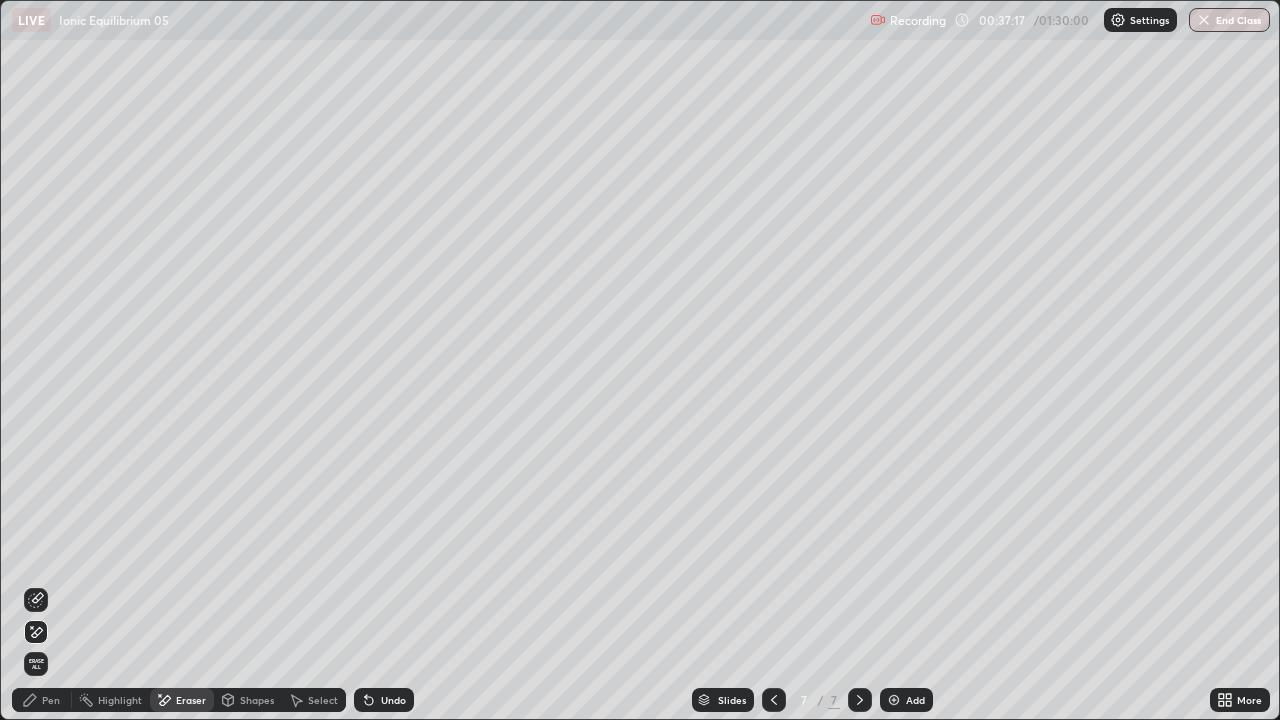 click 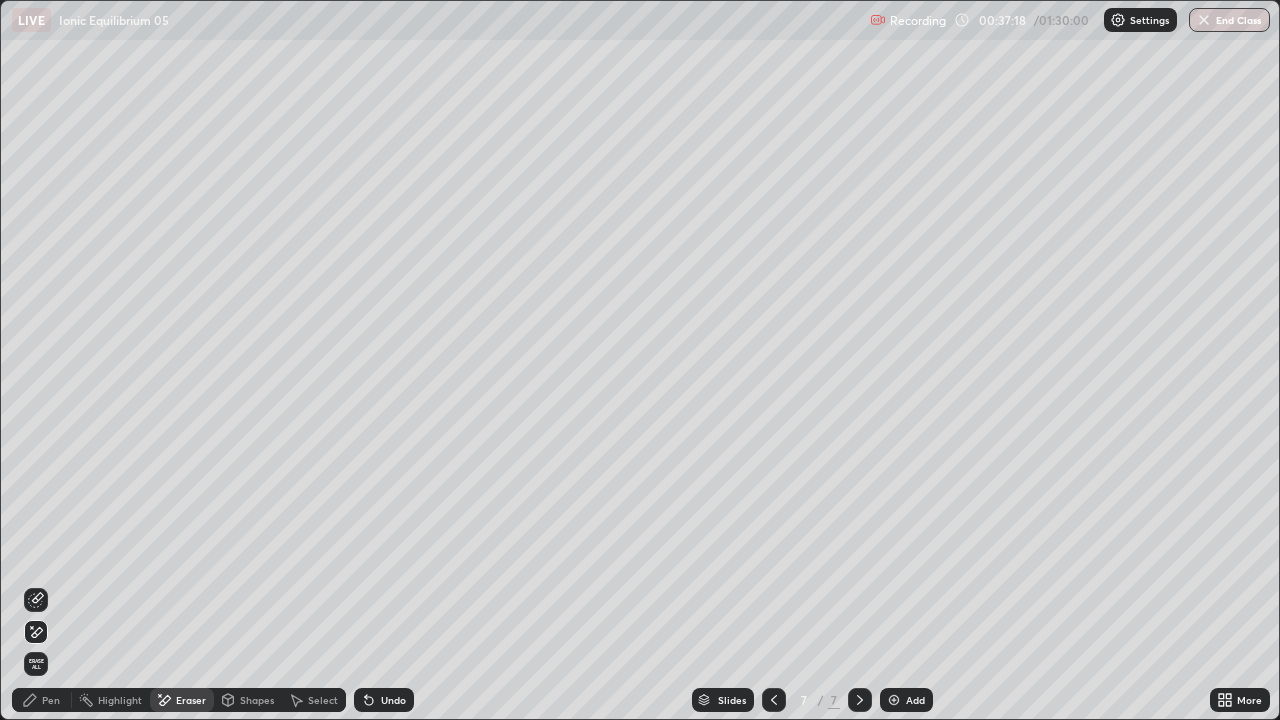 click 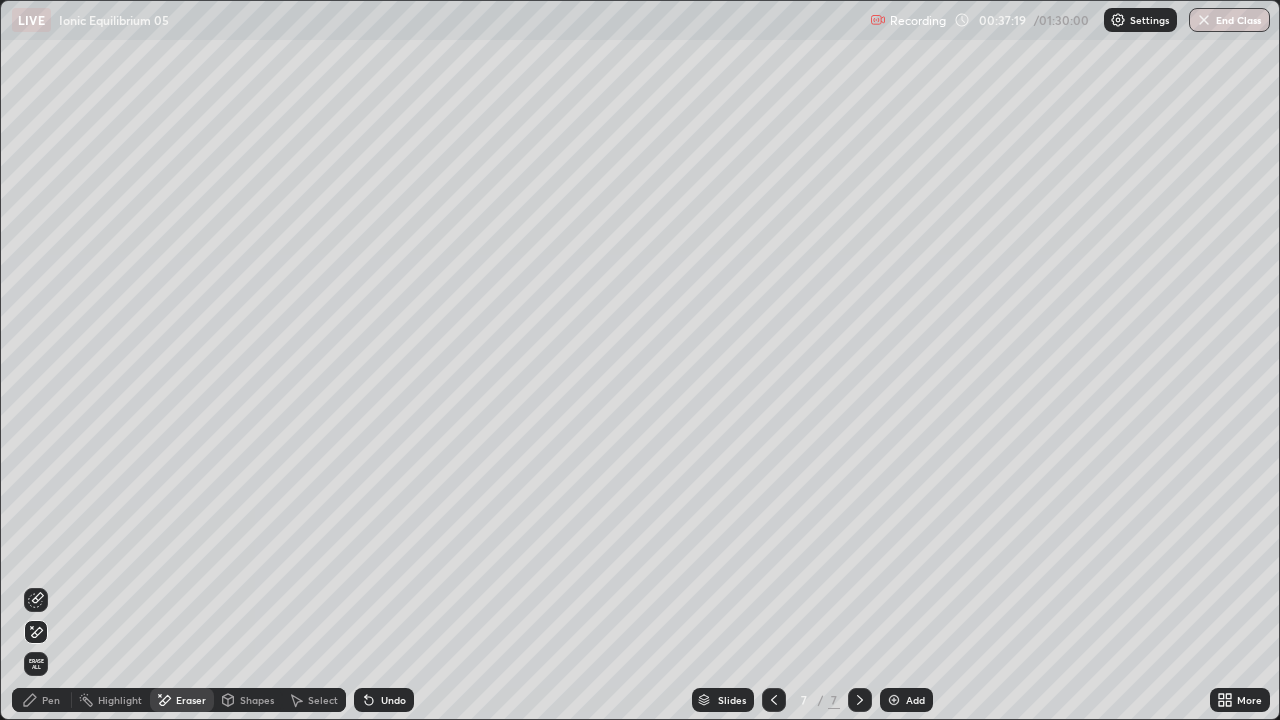click on "Undo" at bounding box center [384, 700] 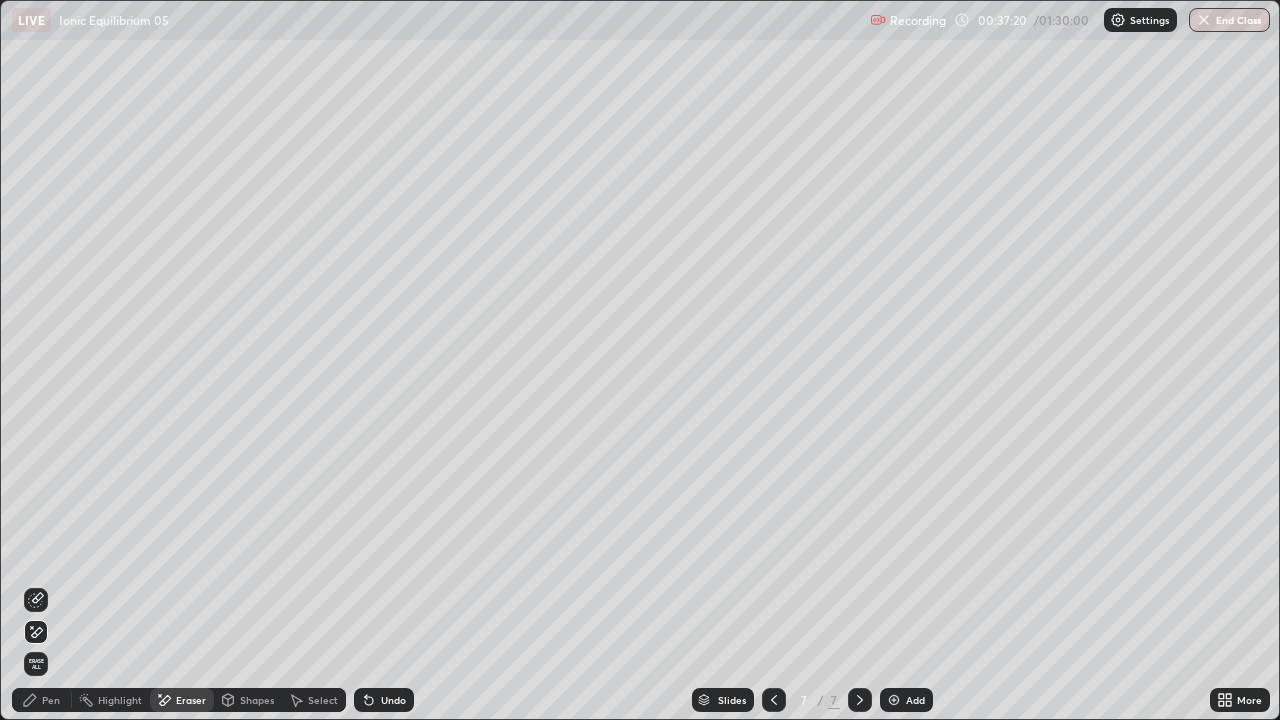 click on "Undo" at bounding box center [384, 700] 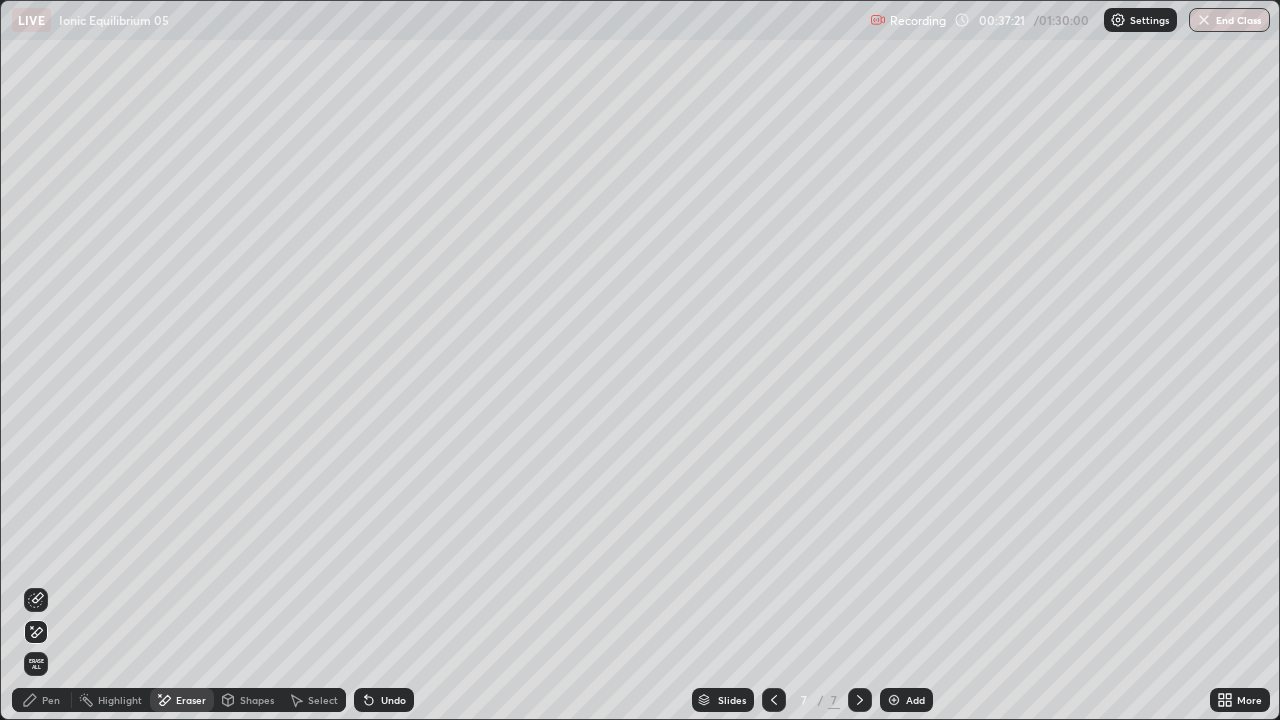 click on "Pen" at bounding box center [51, 700] 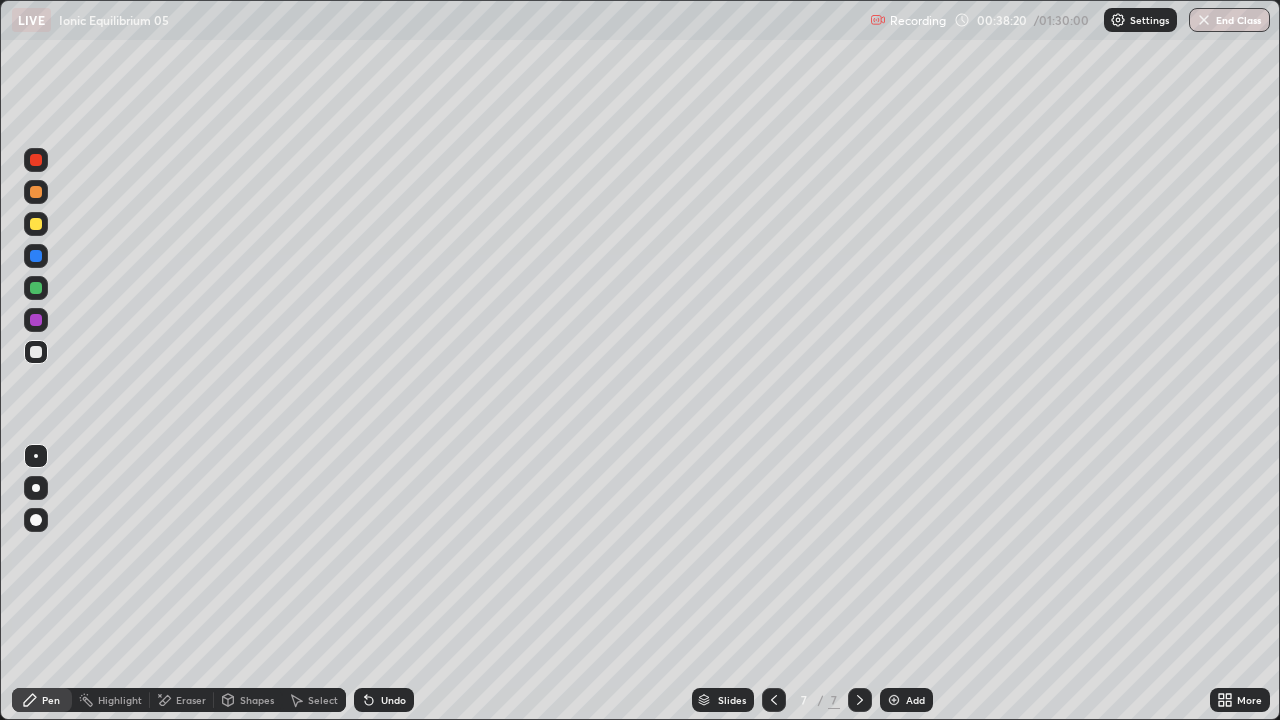 click at bounding box center (36, 224) 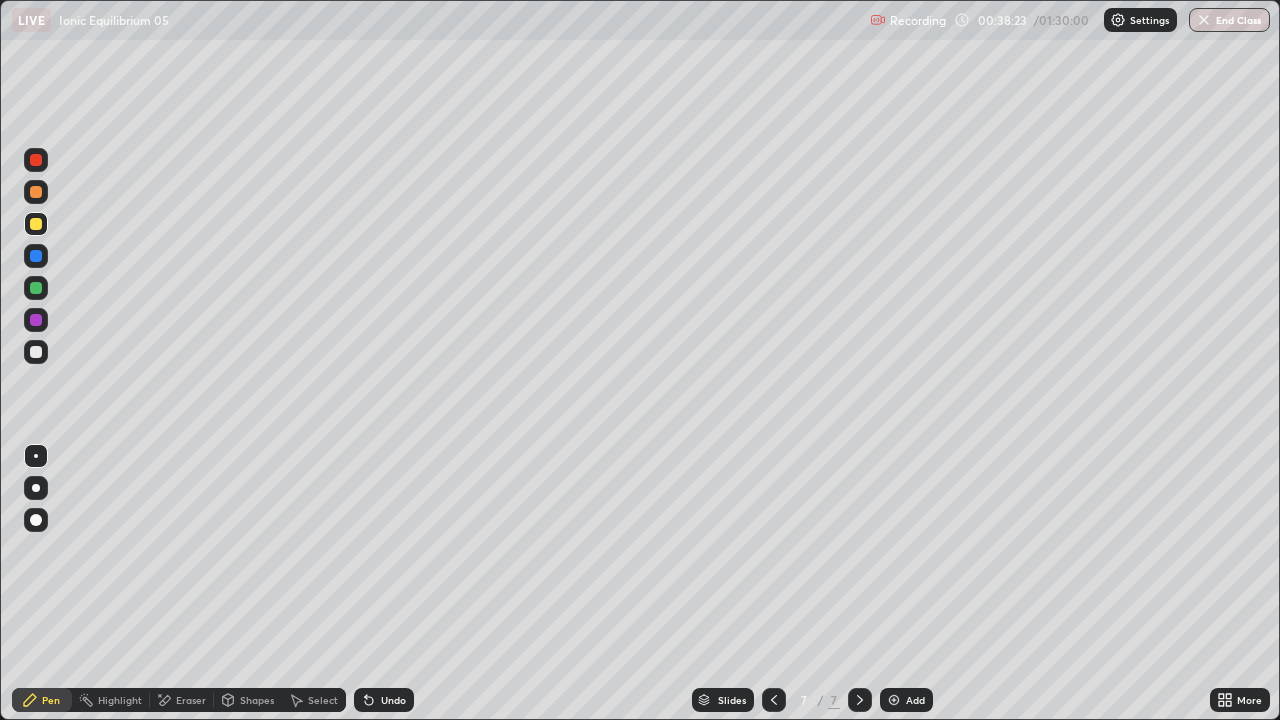 click at bounding box center [36, 352] 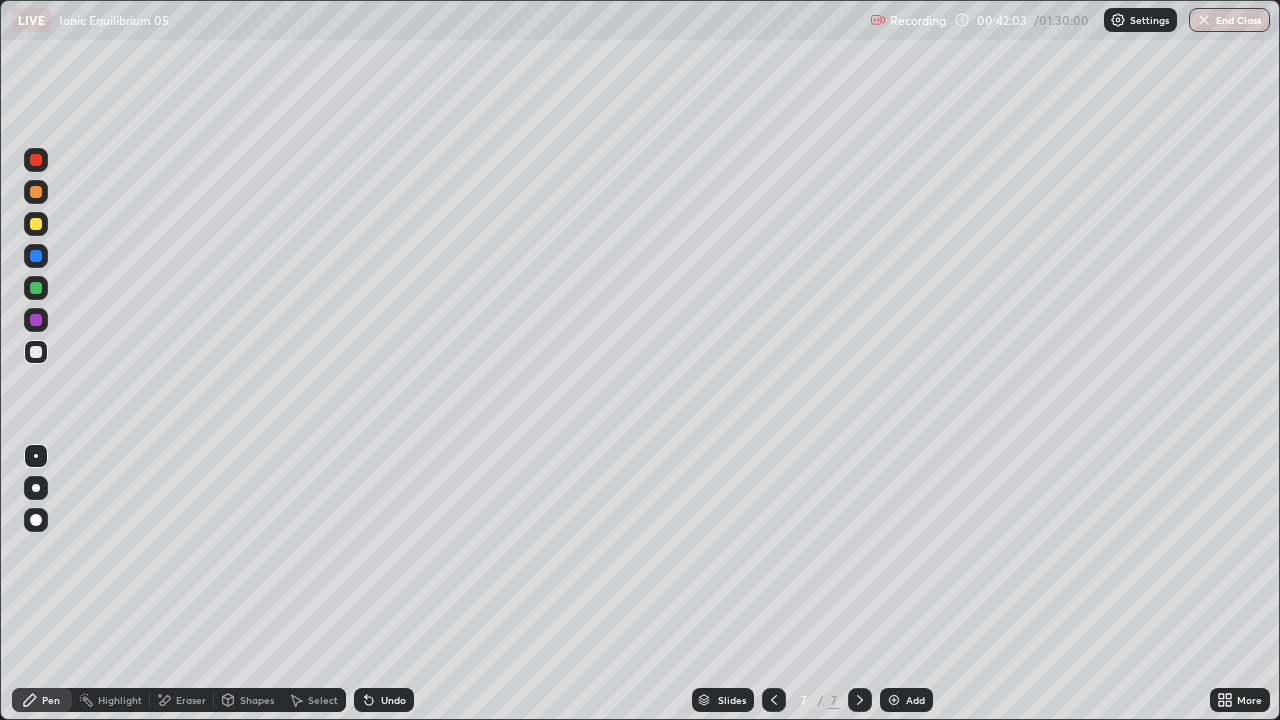 click on "Select" at bounding box center (323, 700) 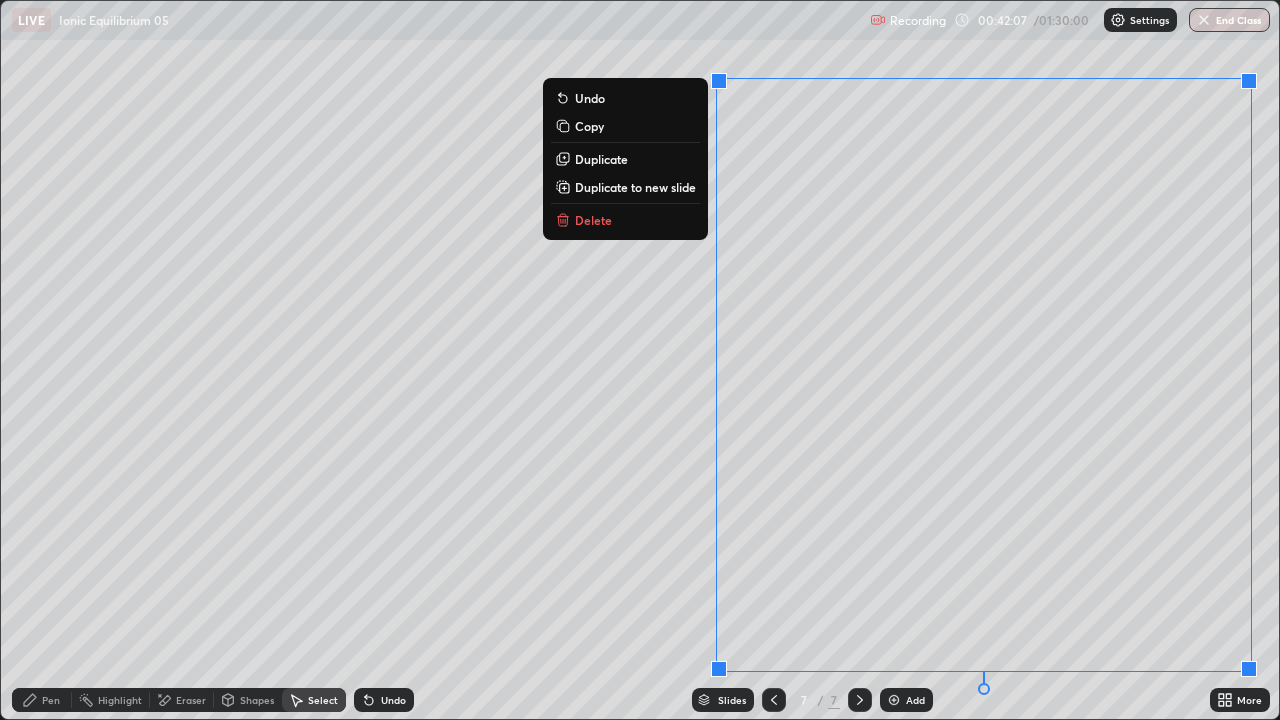 click on "Duplicate to new slide" at bounding box center (635, 187) 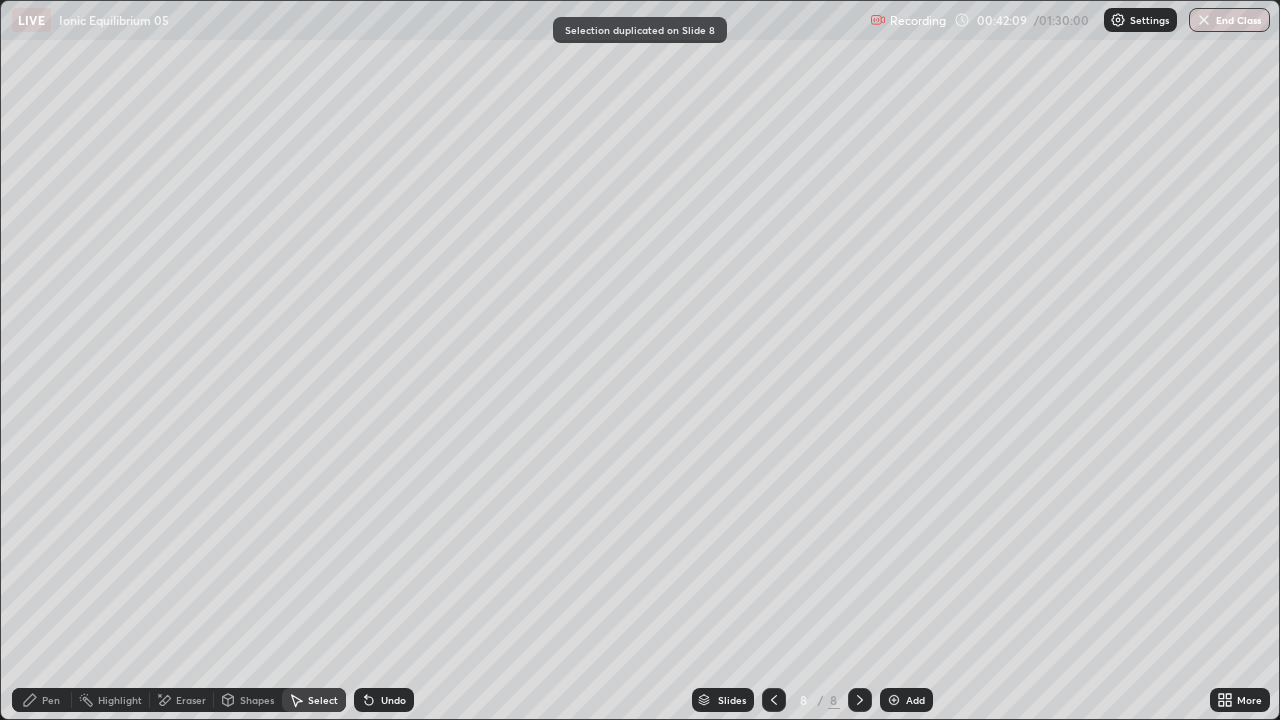 click on "Pen" at bounding box center (51, 700) 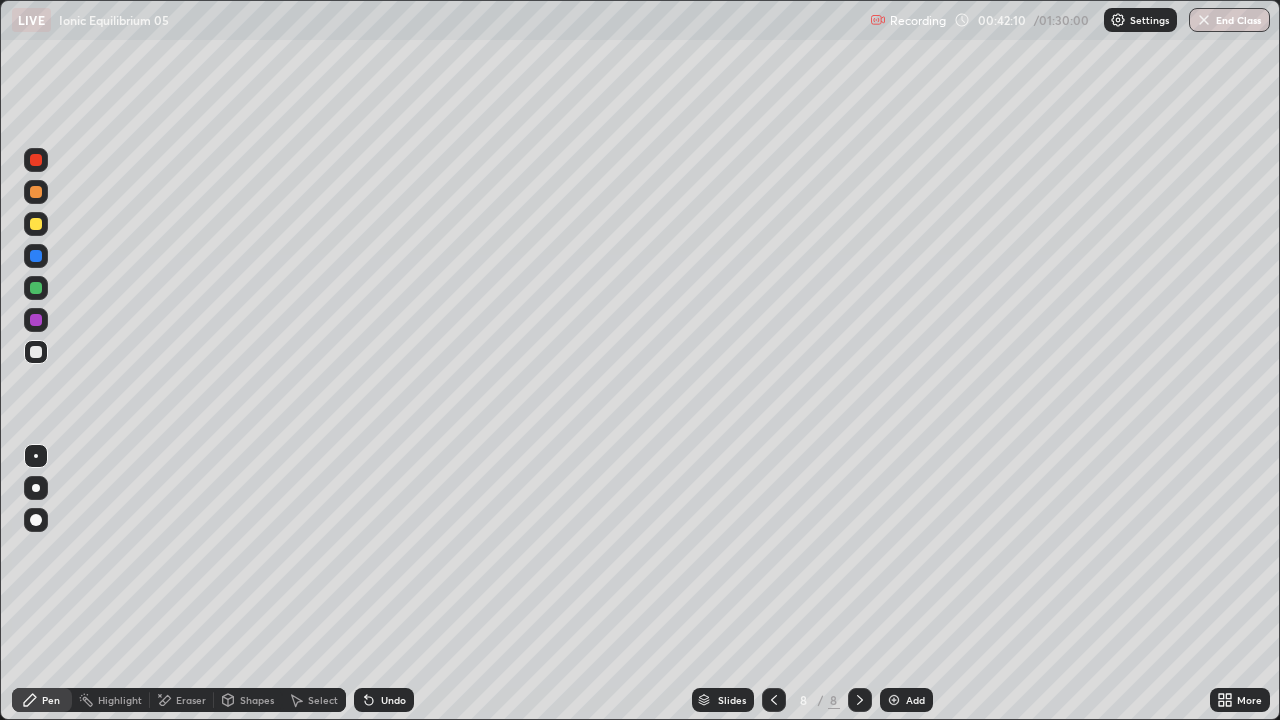 click at bounding box center (36, 224) 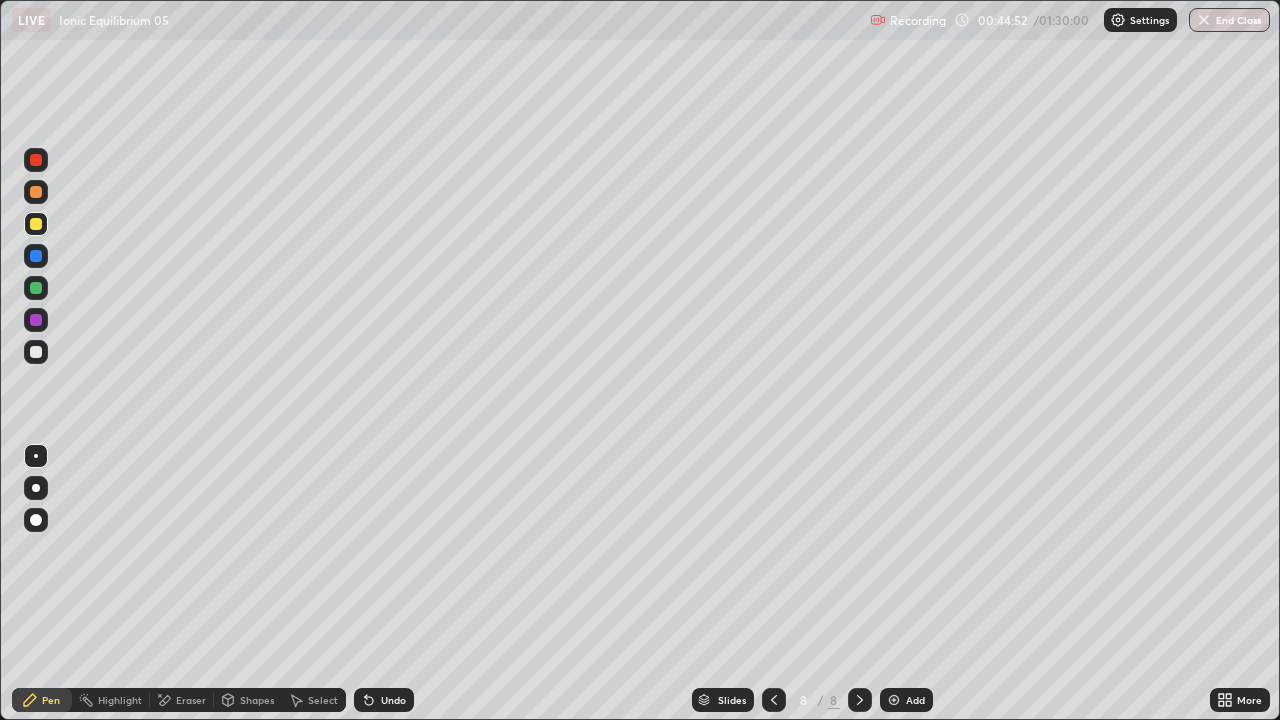 click at bounding box center (36, 352) 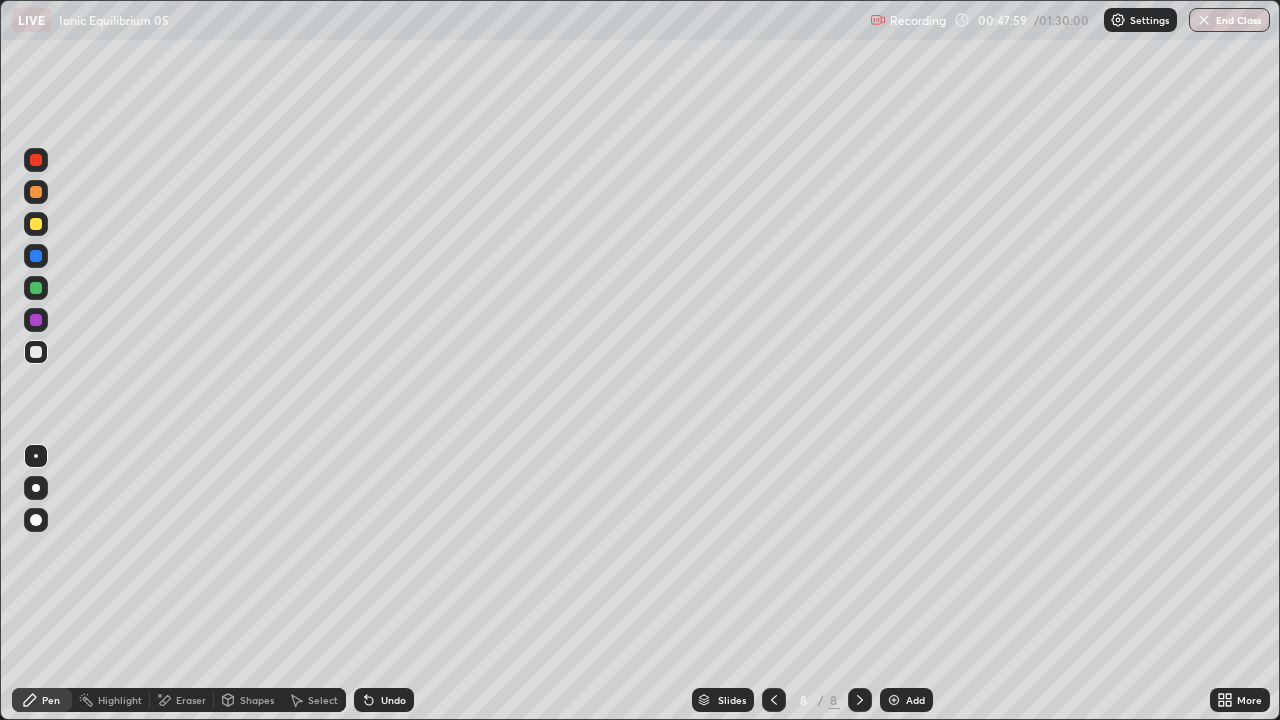click on "Select" at bounding box center [323, 700] 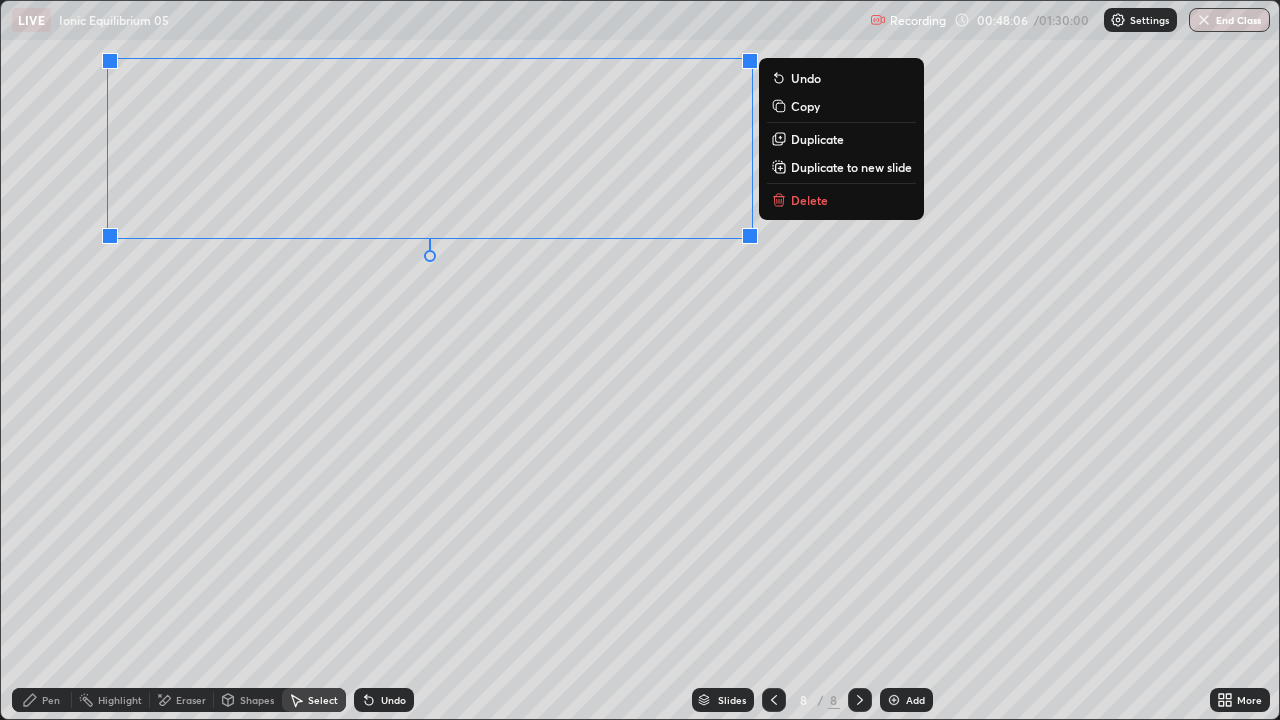 click 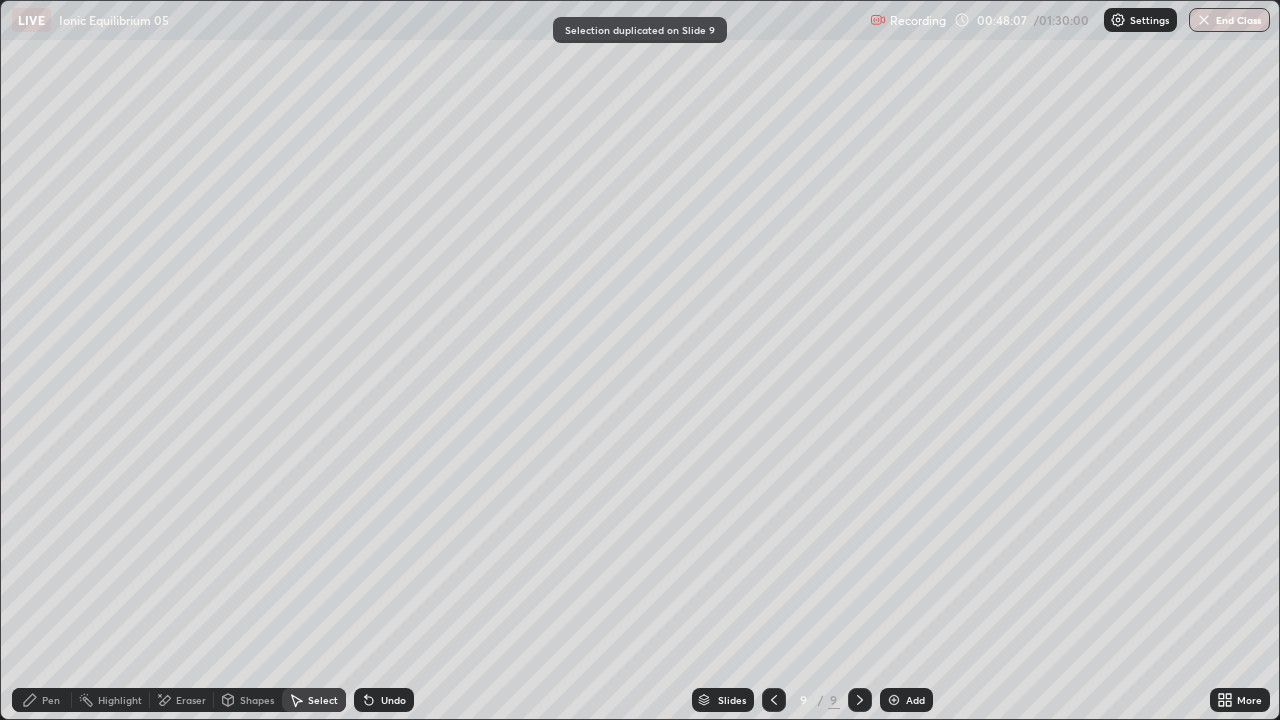 click on "Pen" at bounding box center [42, 700] 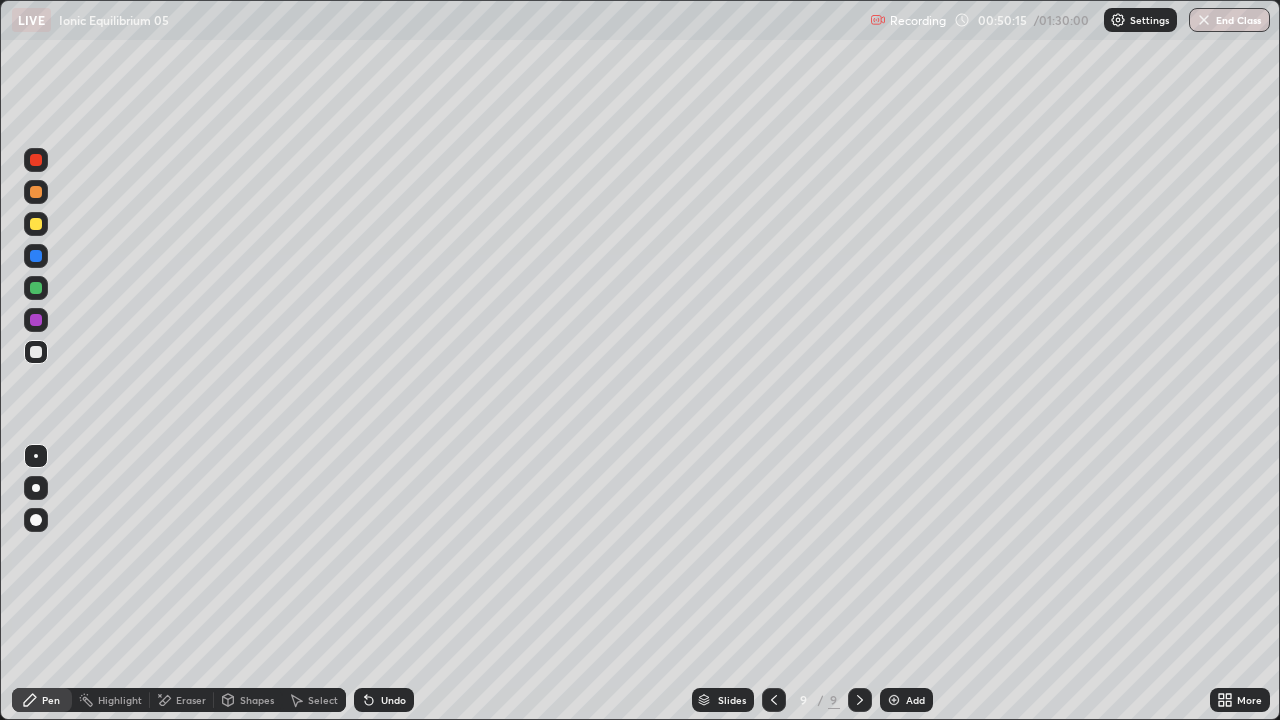 click at bounding box center (36, 288) 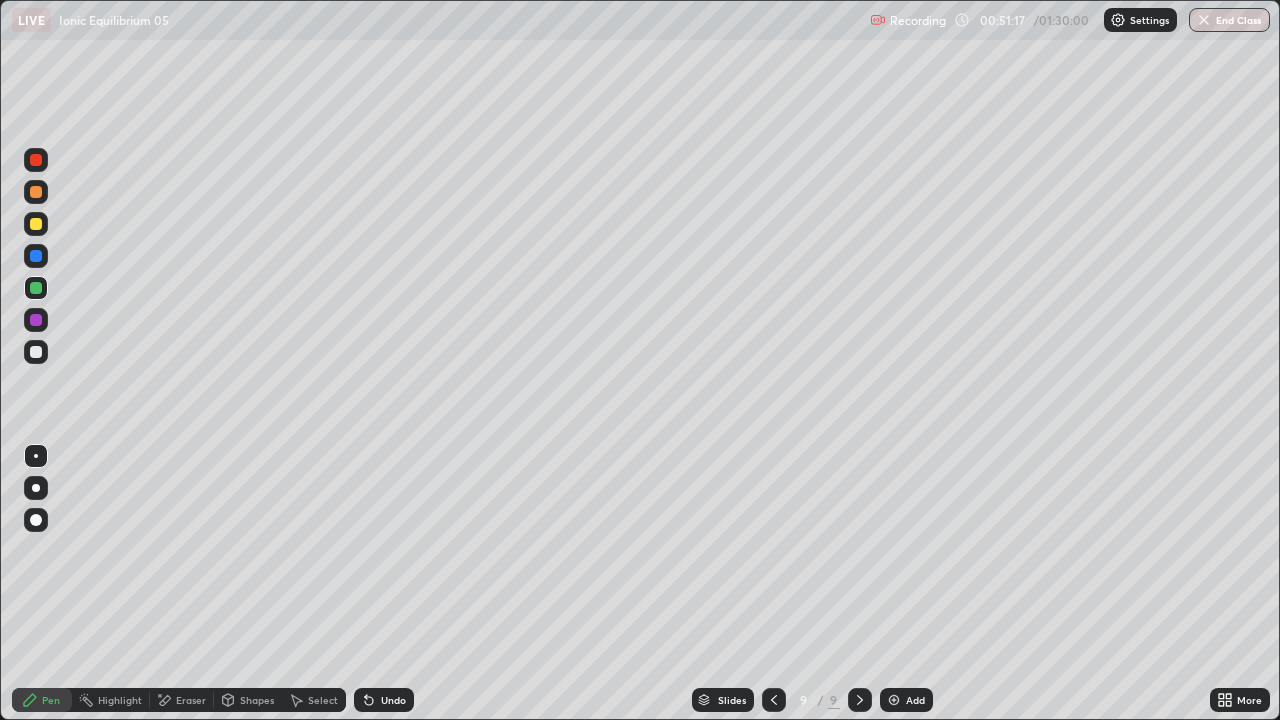 click at bounding box center (36, 352) 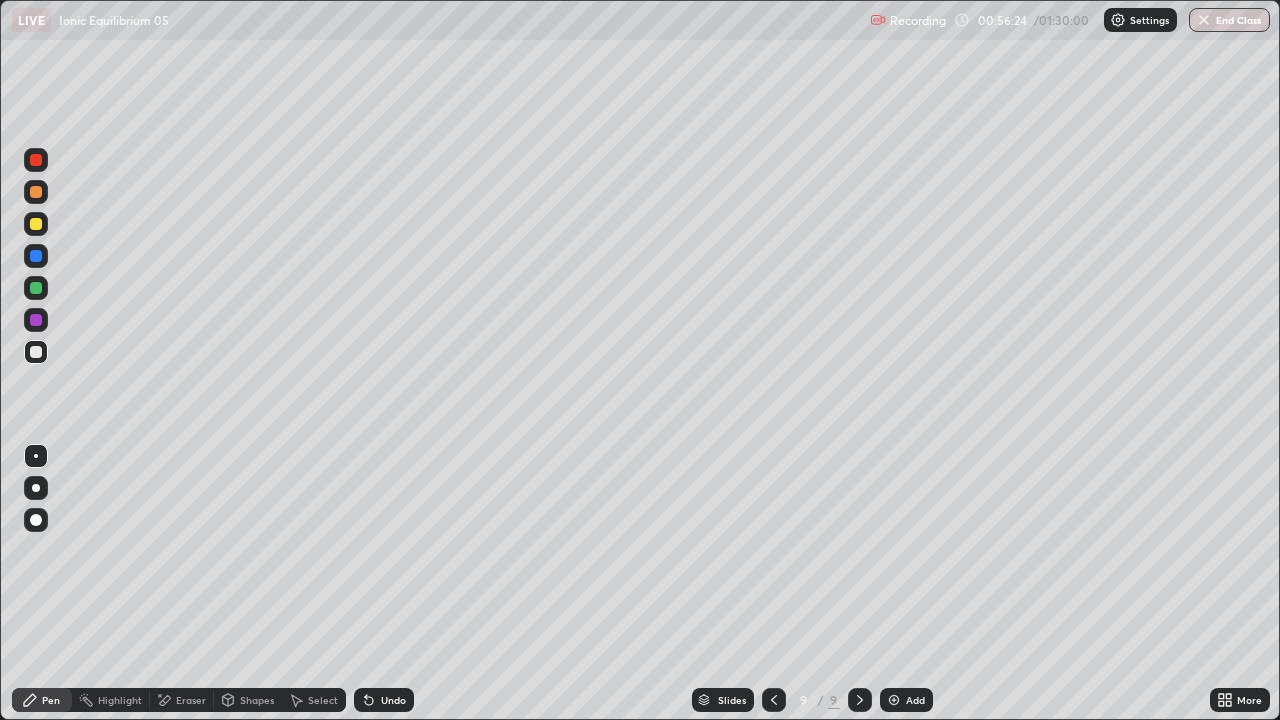 click at bounding box center [894, 700] 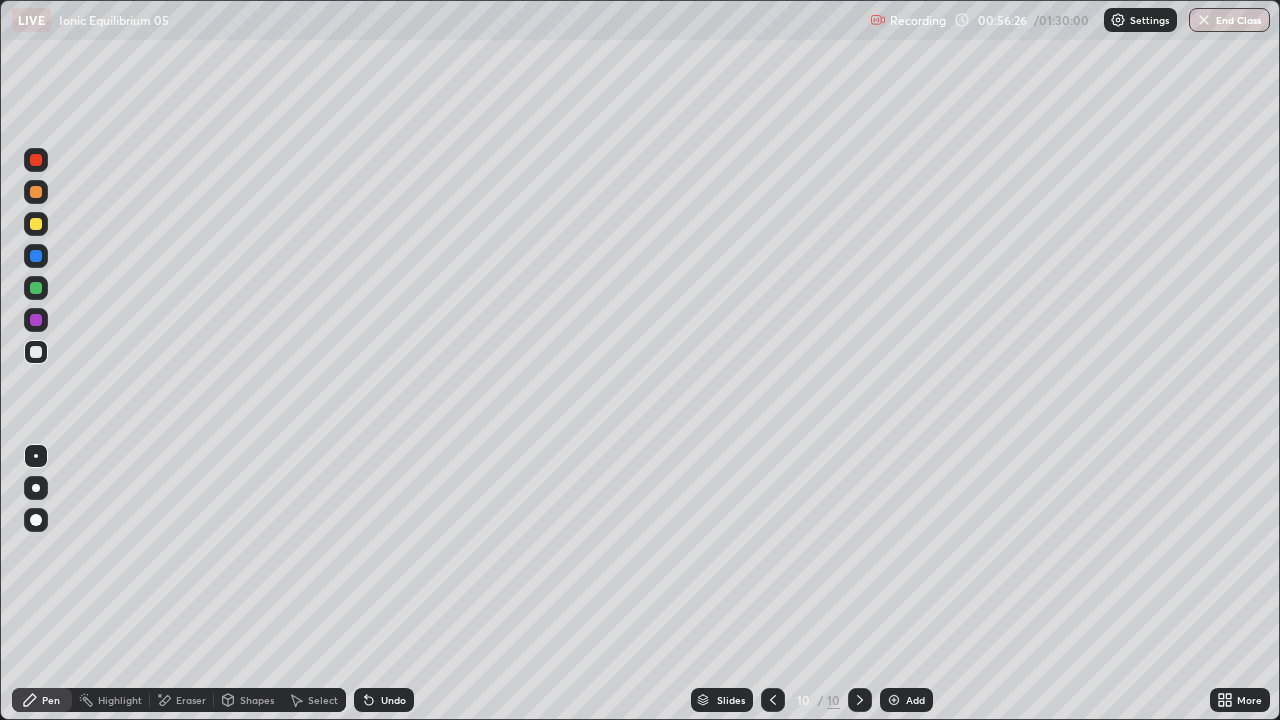 click at bounding box center (36, 224) 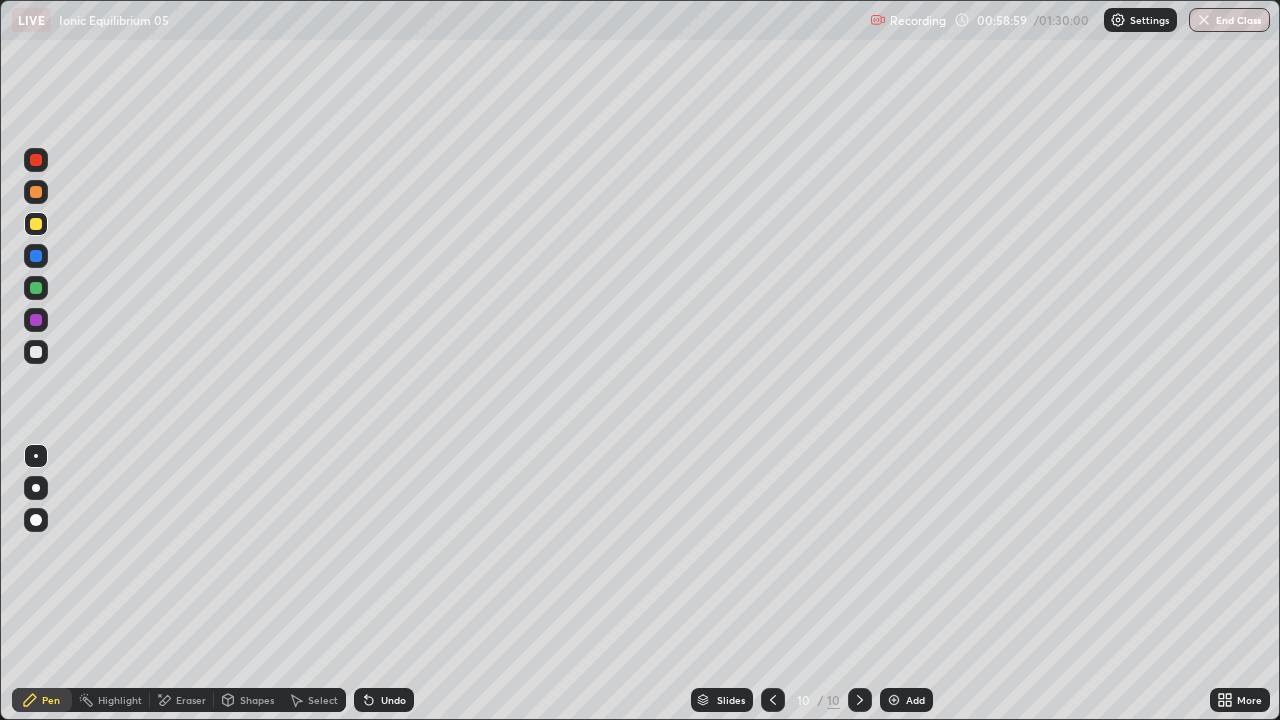 click at bounding box center (36, 352) 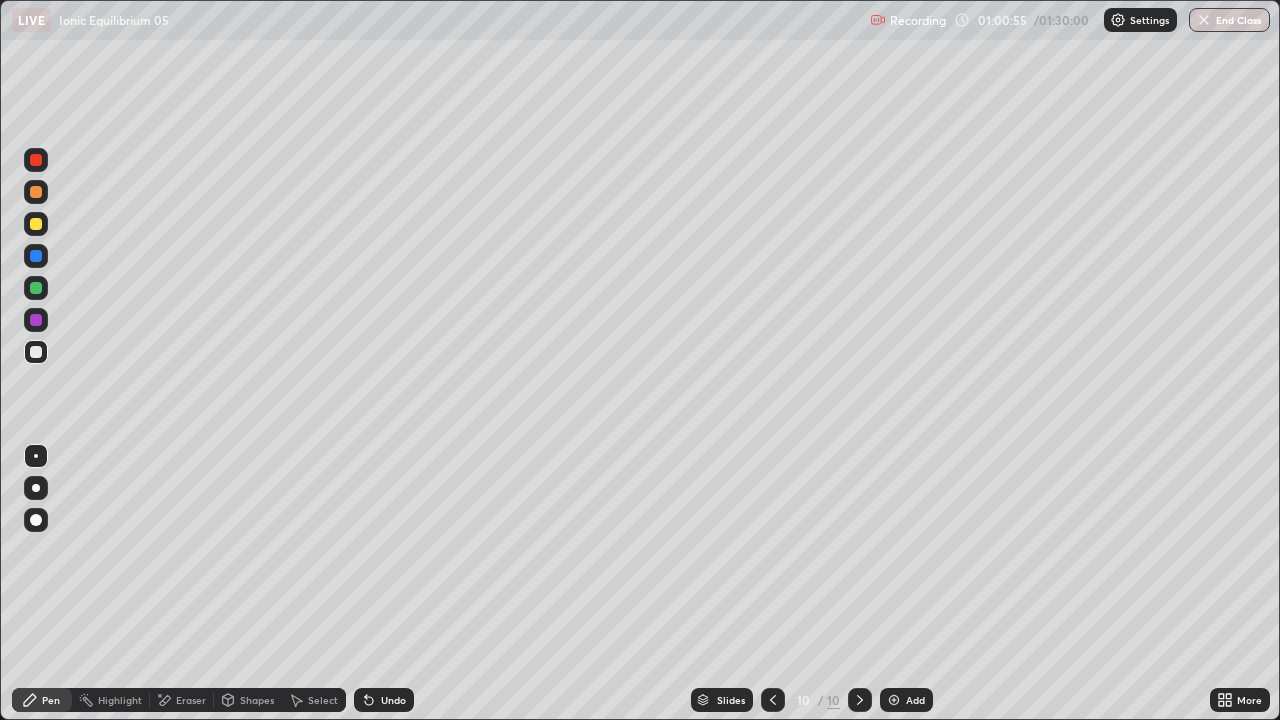 click at bounding box center [36, 224] 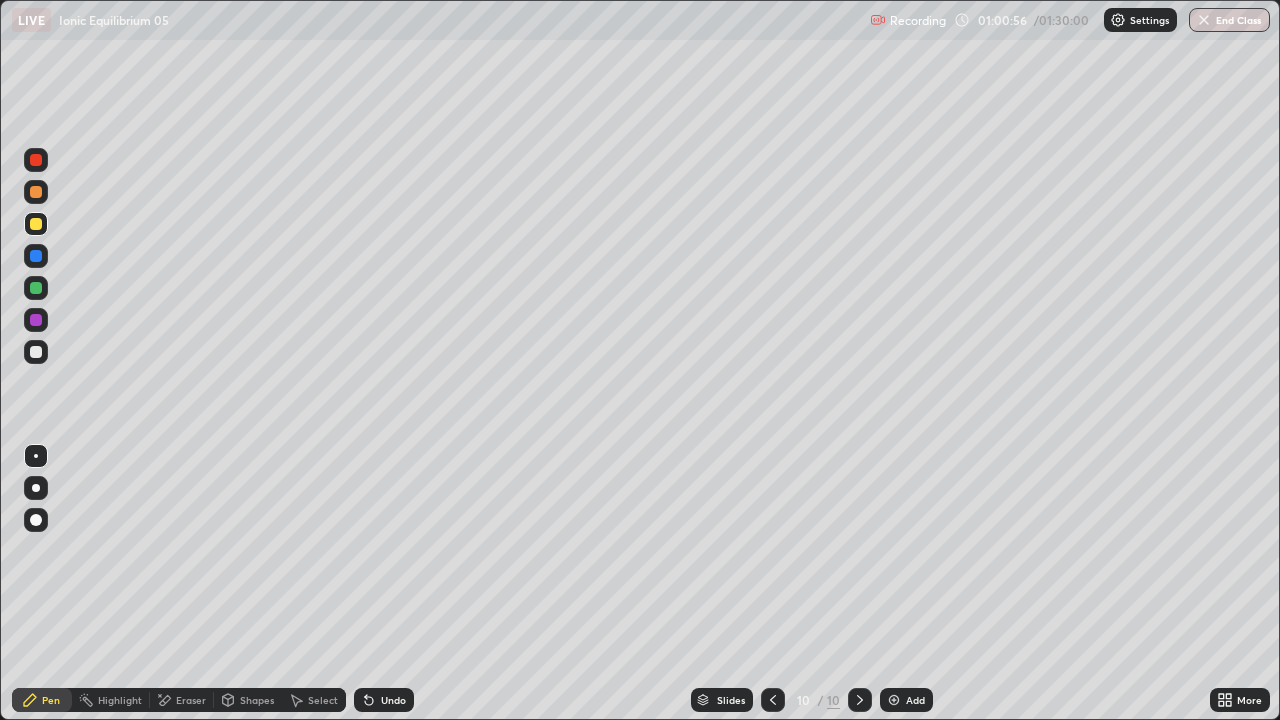 click at bounding box center (36, 288) 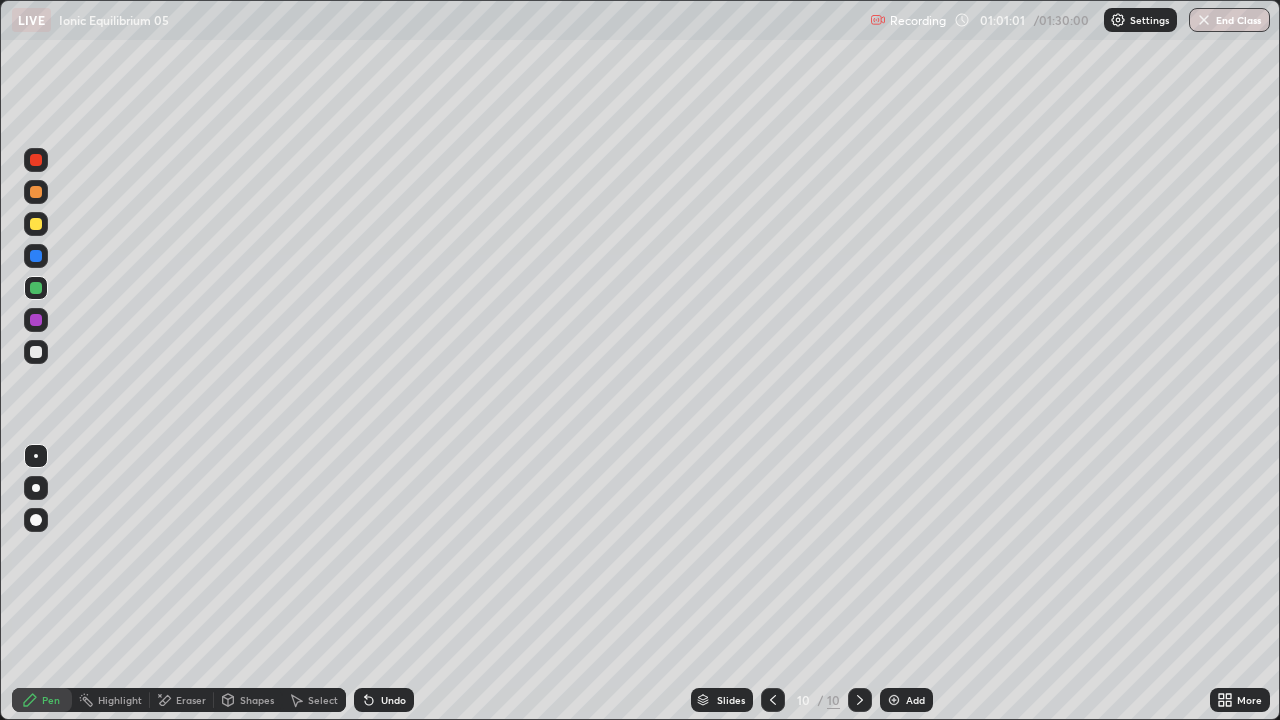click on "Undo" at bounding box center [393, 700] 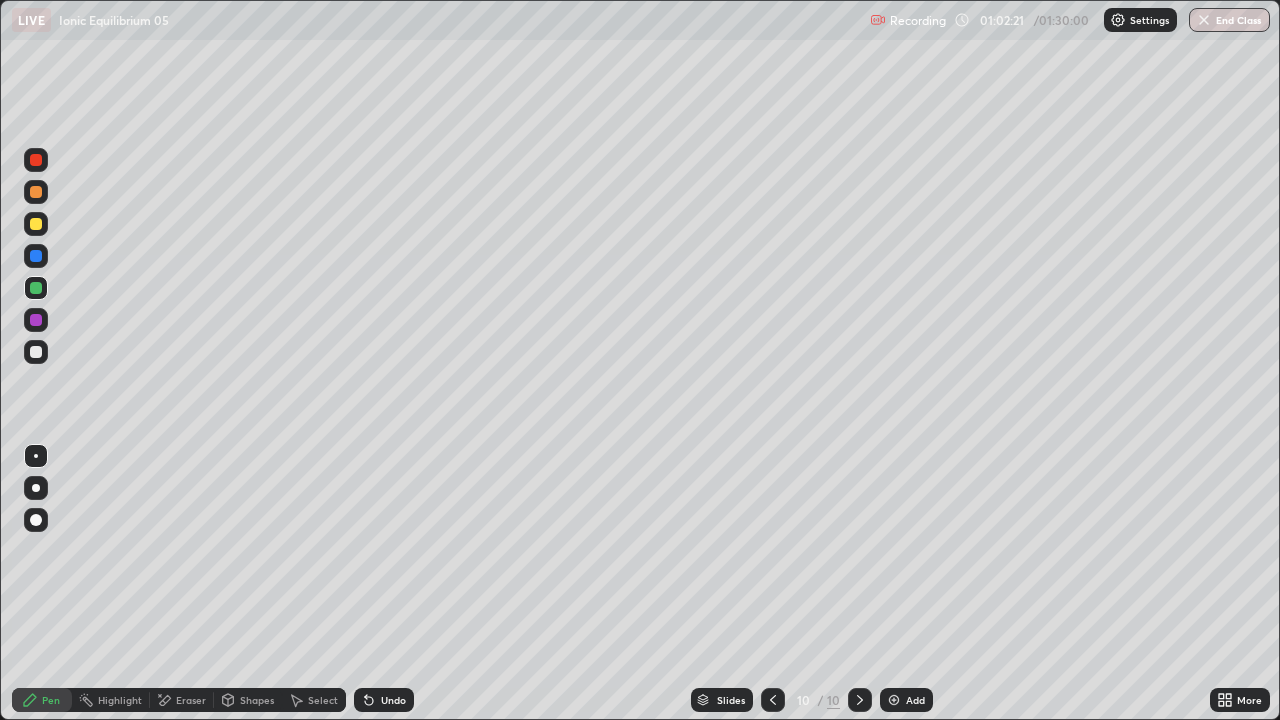 click at bounding box center (36, 352) 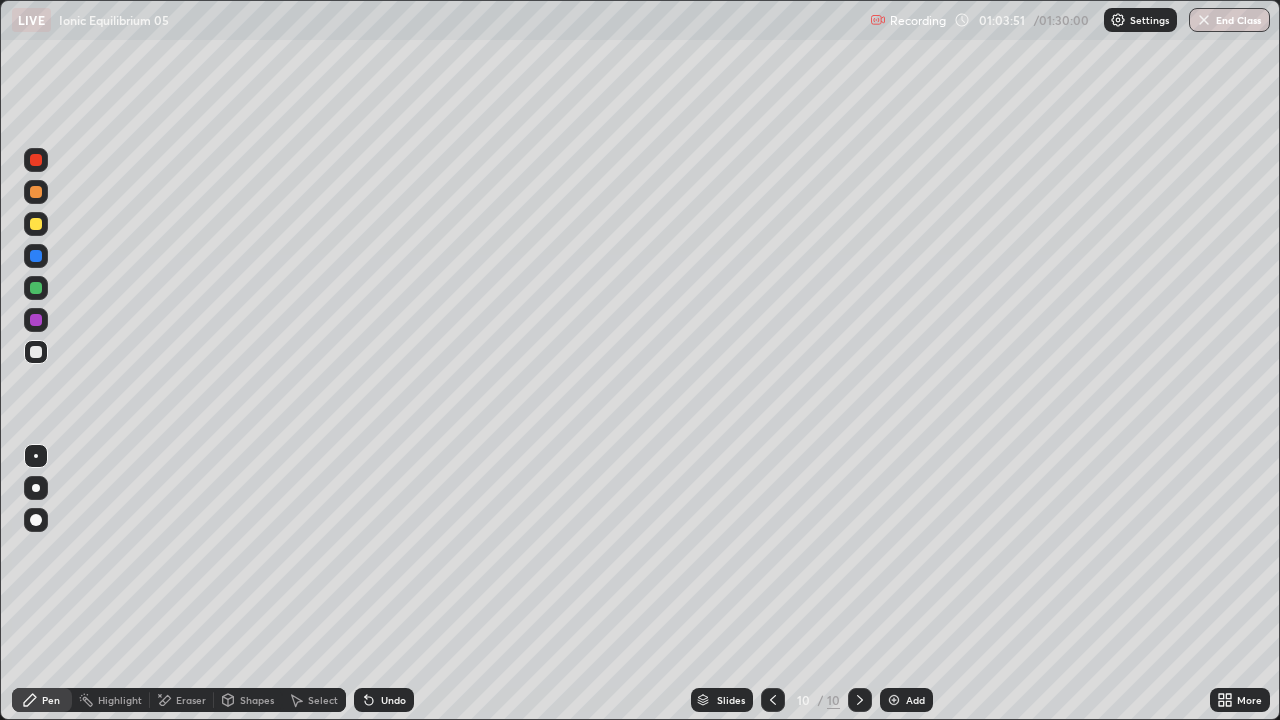 click on "Eraser" at bounding box center (191, 700) 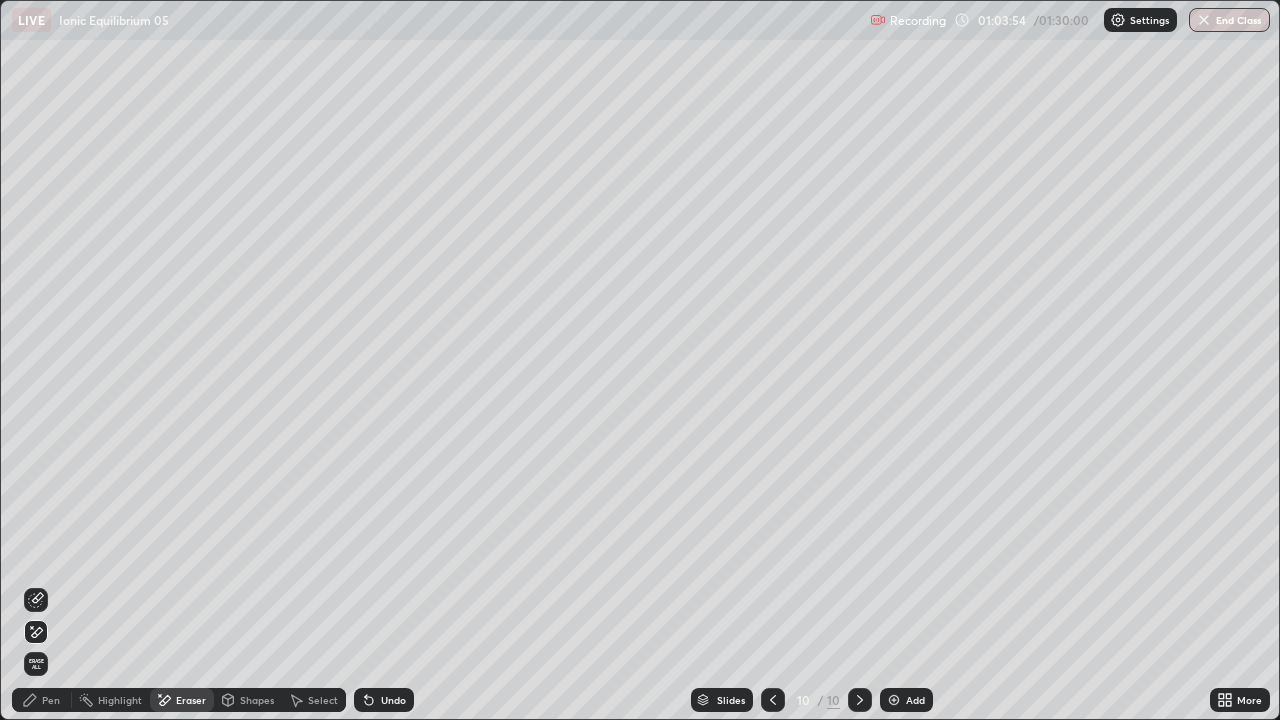 click on "Pen" at bounding box center [51, 700] 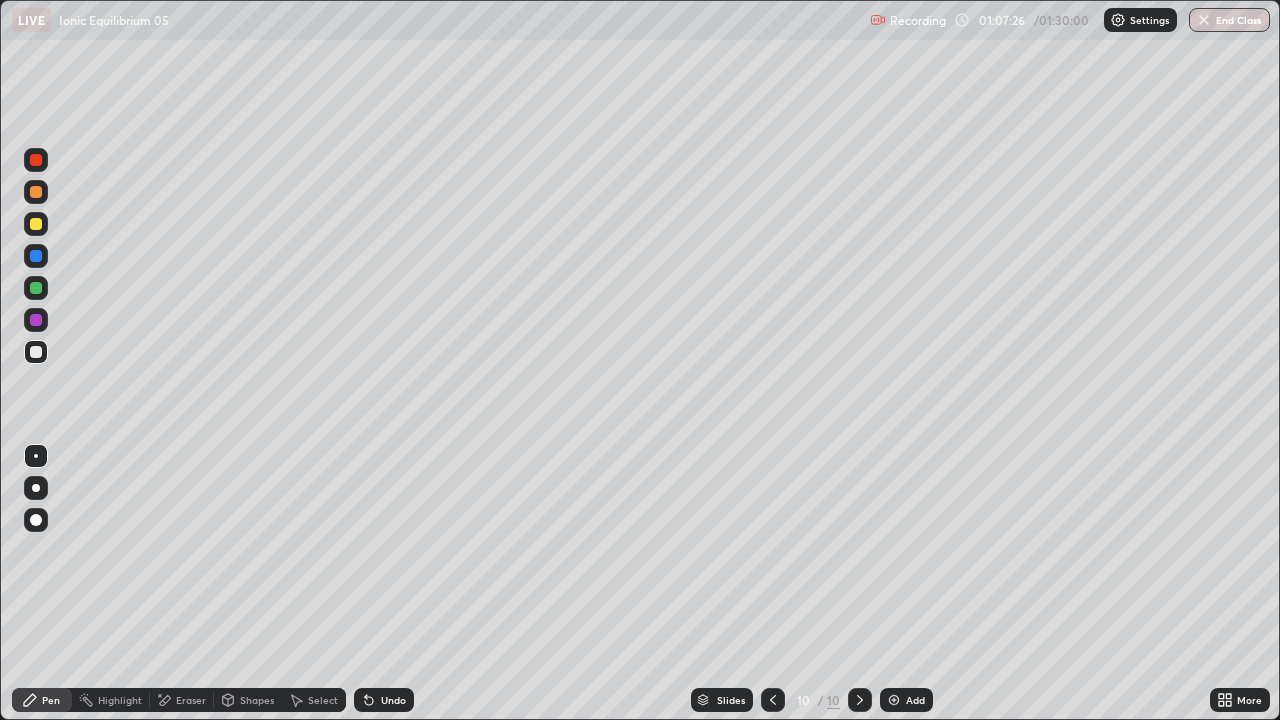 click at bounding box center (894, 700) 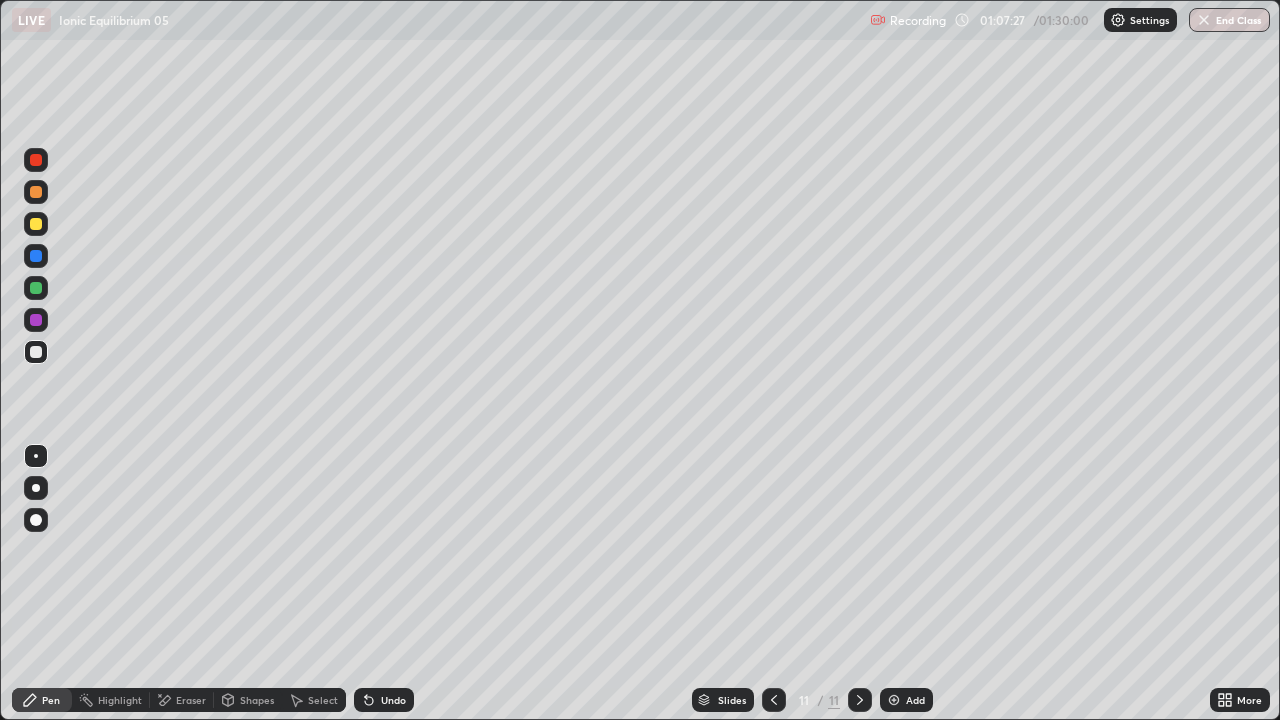 click at bounding box center (36, 224) 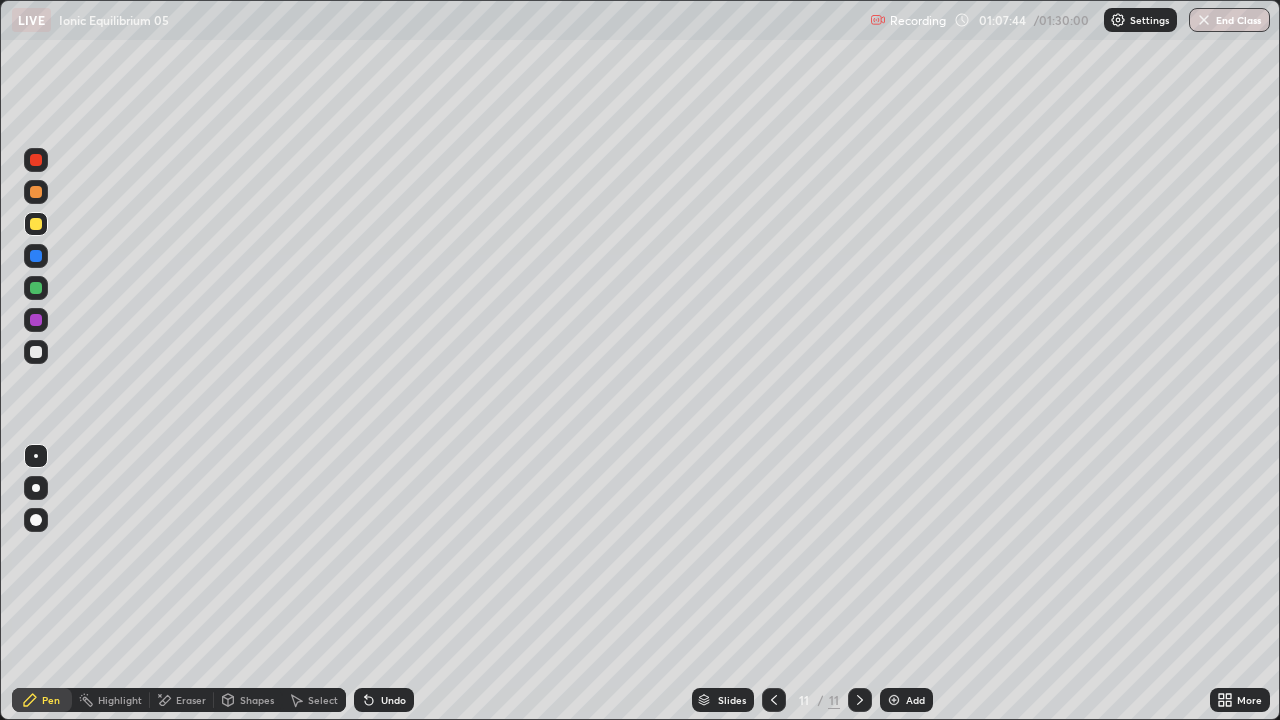 click at bounding box center [36, 352] 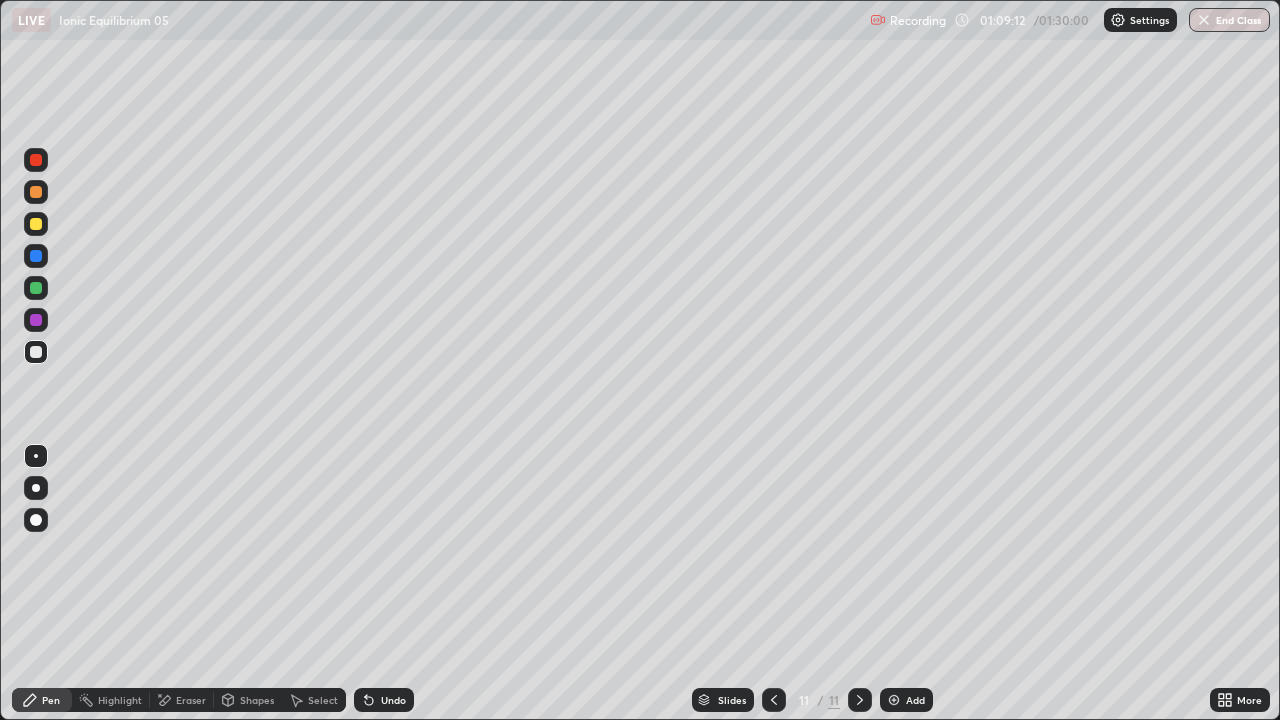 click at bounding box center (36, 256) 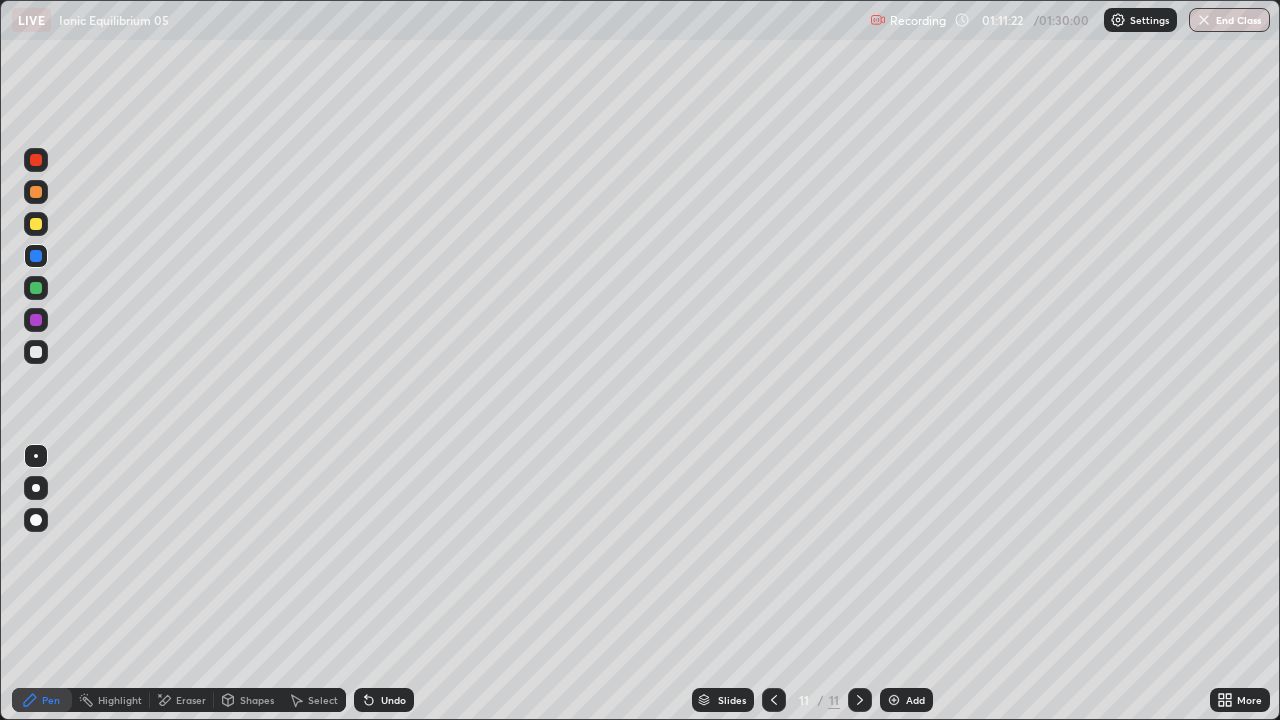 click at bounding box center [36, 224] 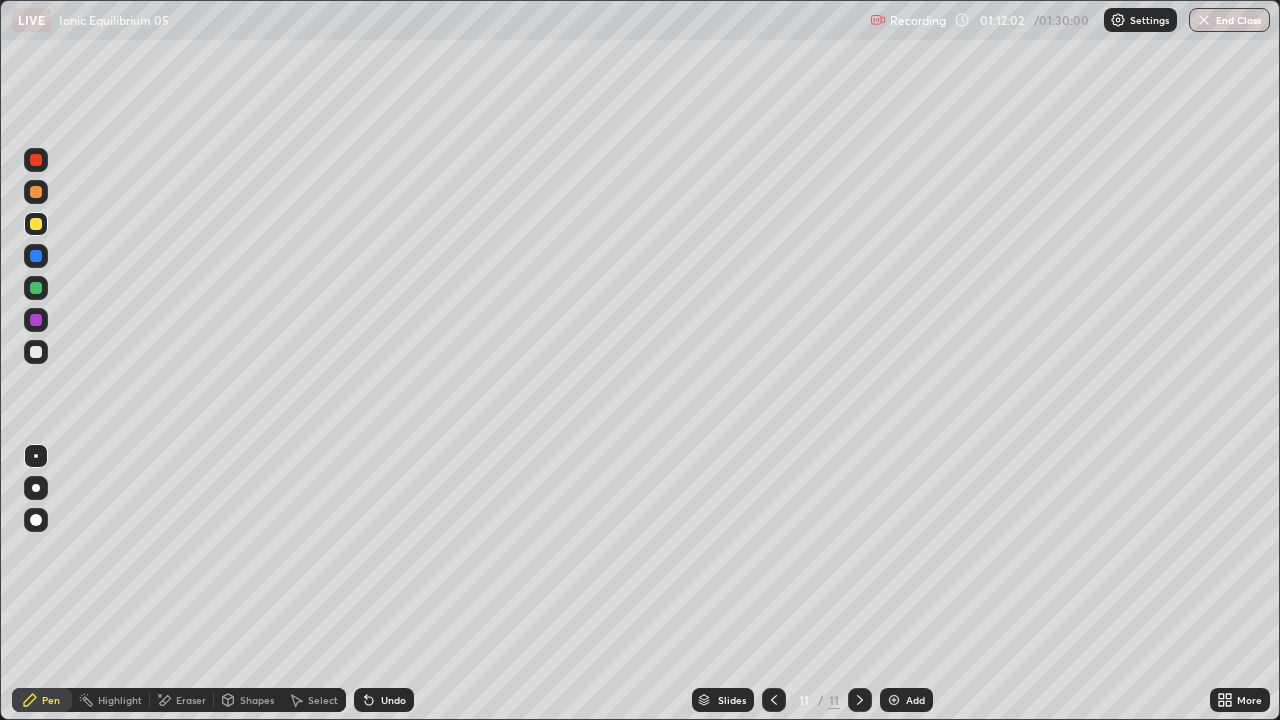 click on "Eraser" at bounding box center (182, 700) 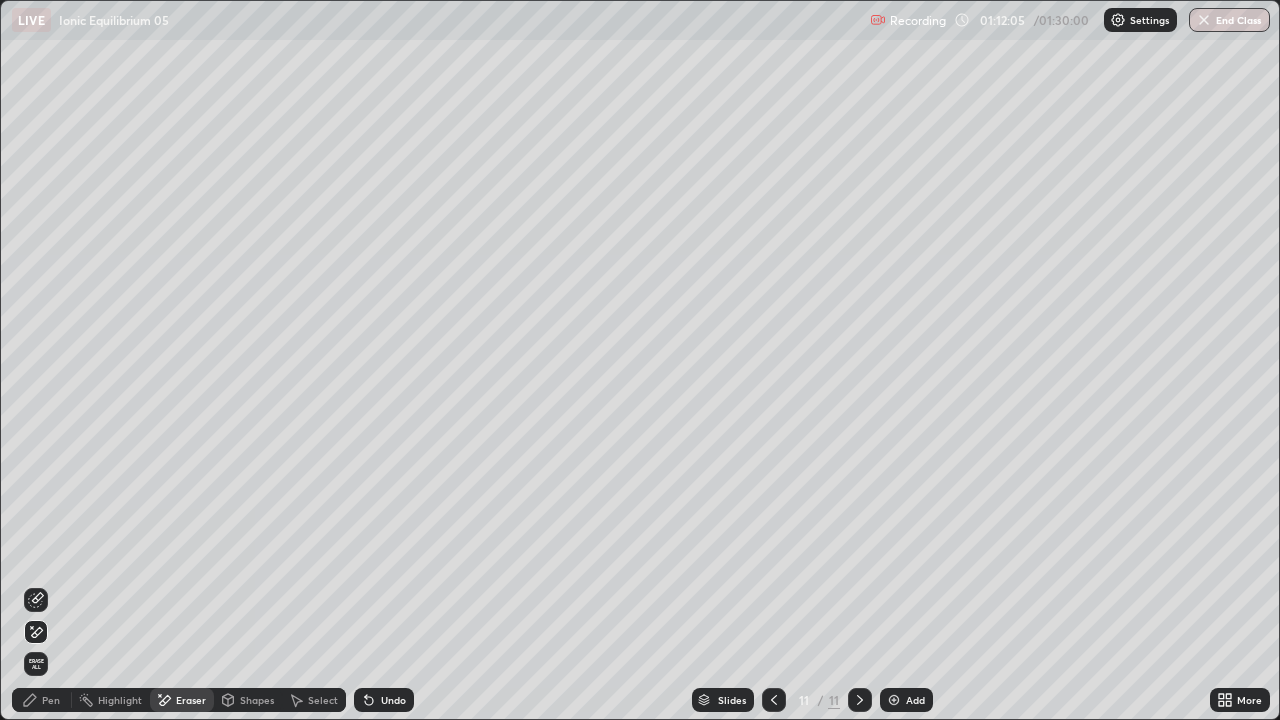 click on "Pen" at bounding box center (42, 700) 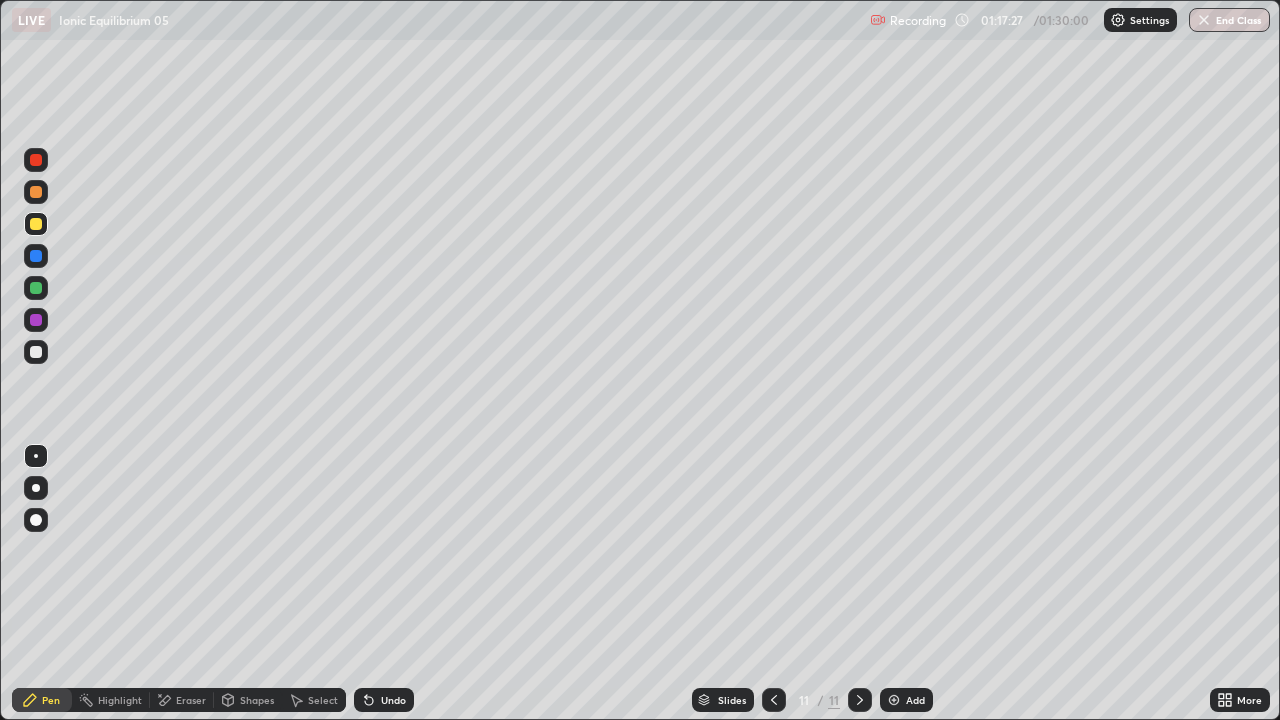 click at bounding box center (894, 700) 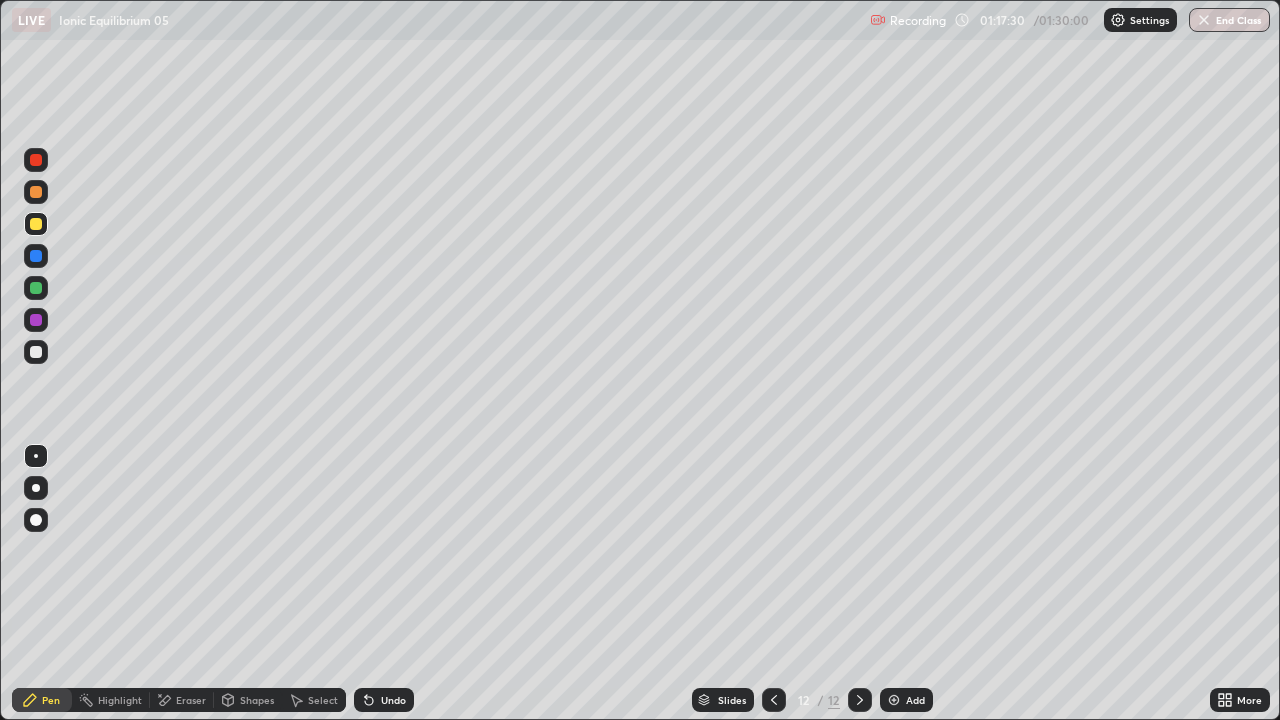 click at bounding box center [36, 288] 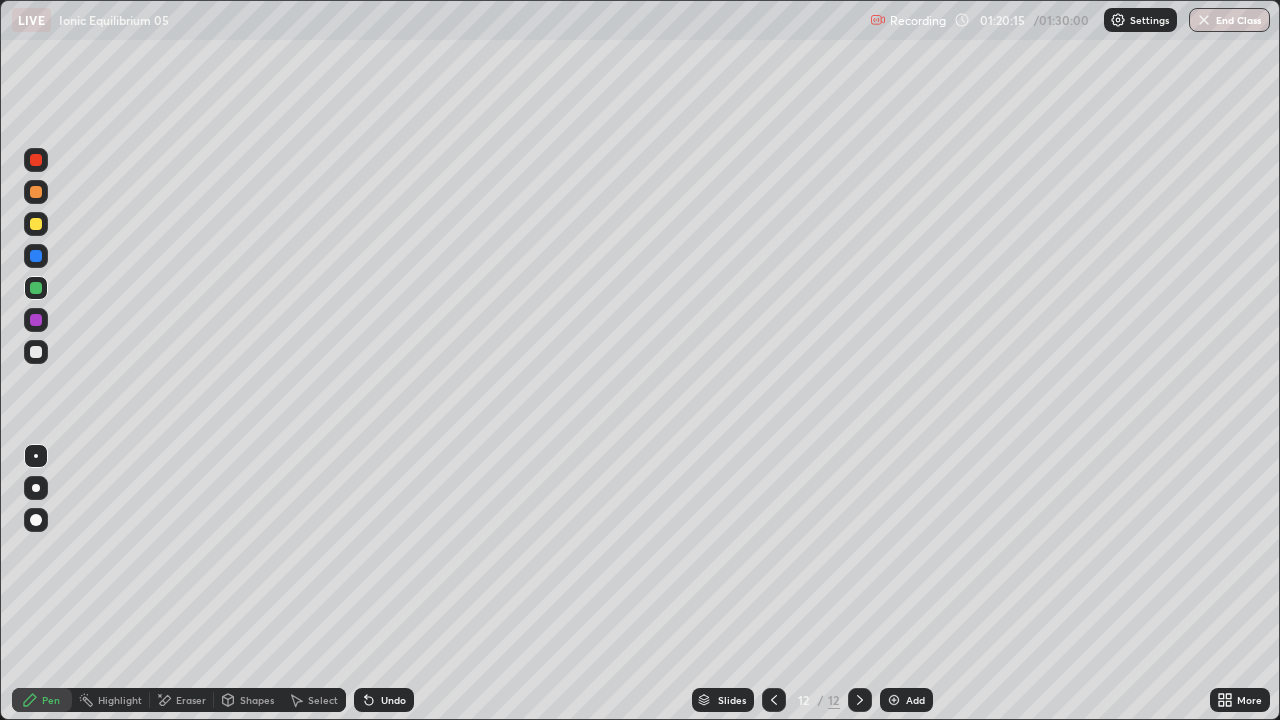 click at bounding box center (36, 224) 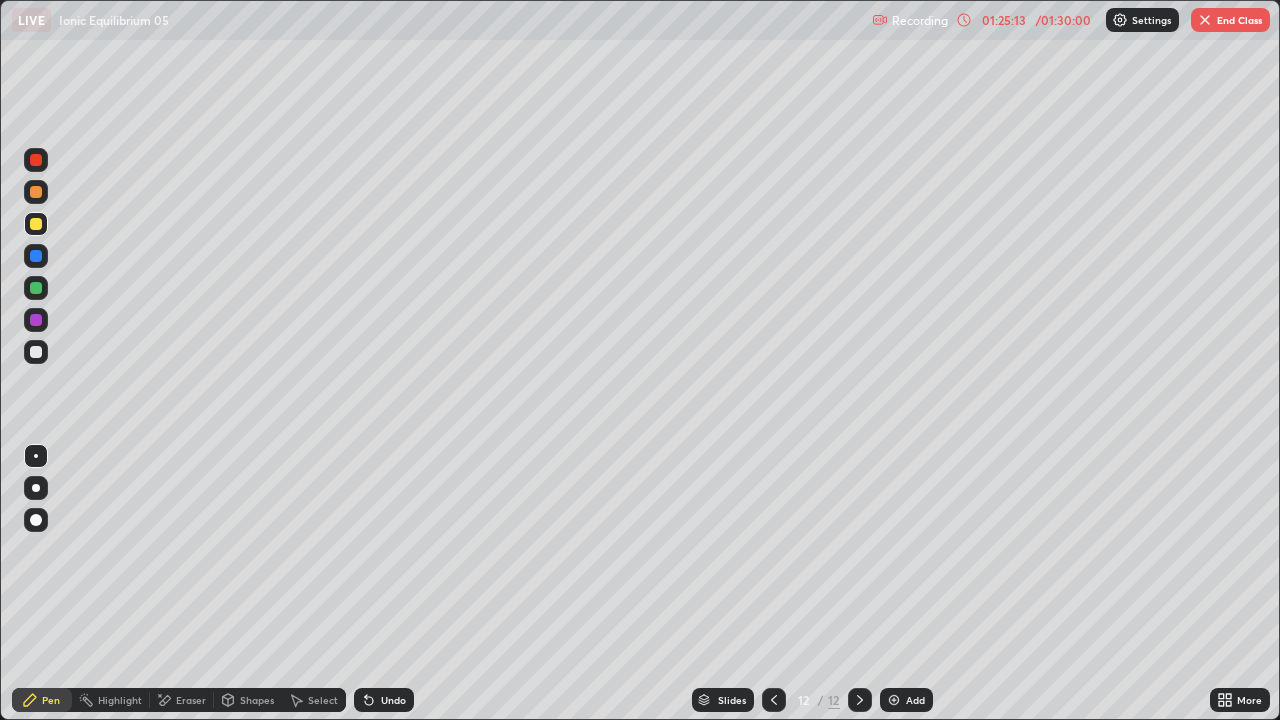click at bounding box center (36, 352) 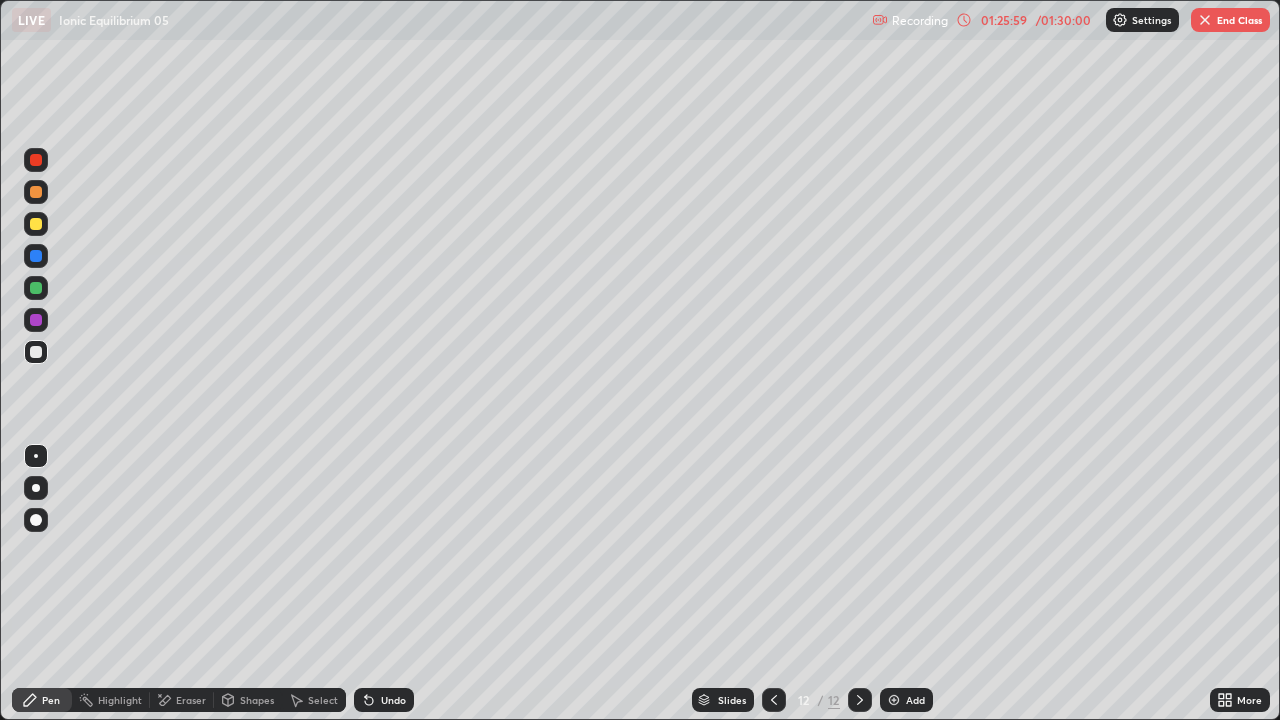 click on "Select" at bounding box center (323, 700) 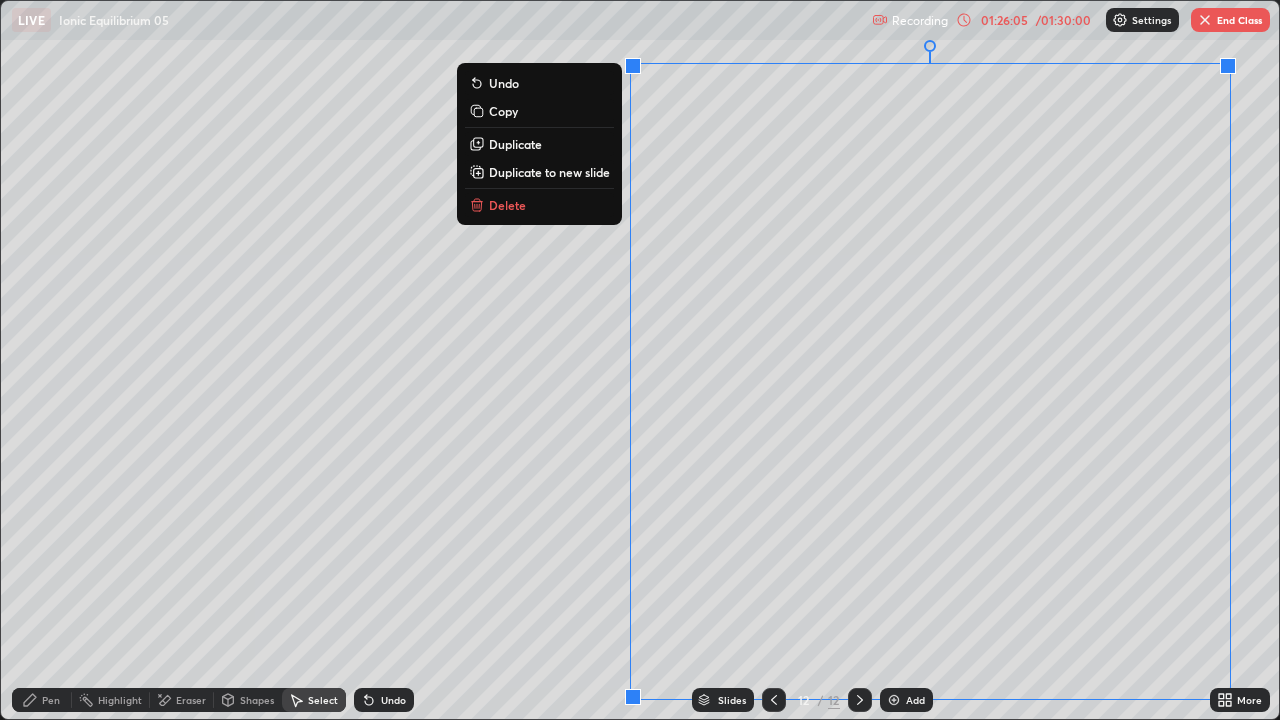 click on "Duplicate to new slide" at bounding box center [549, 172] 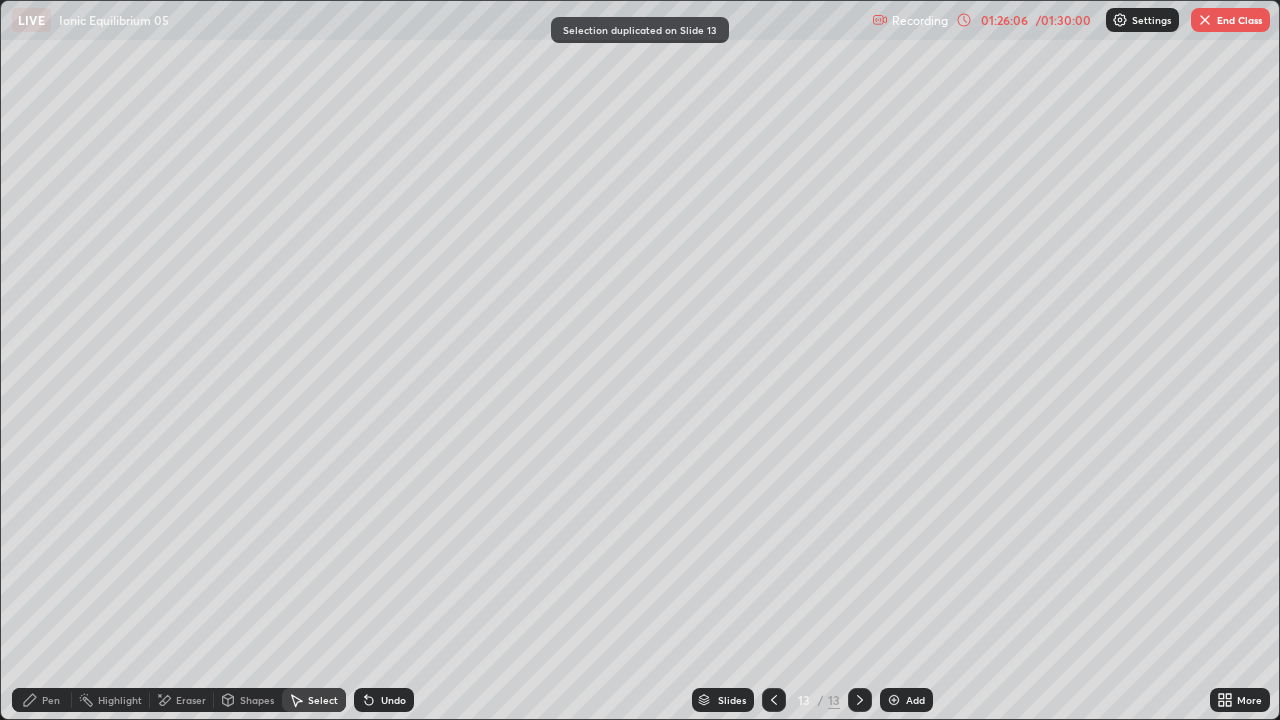 click on "Pen" at bounding box center (51, 700) 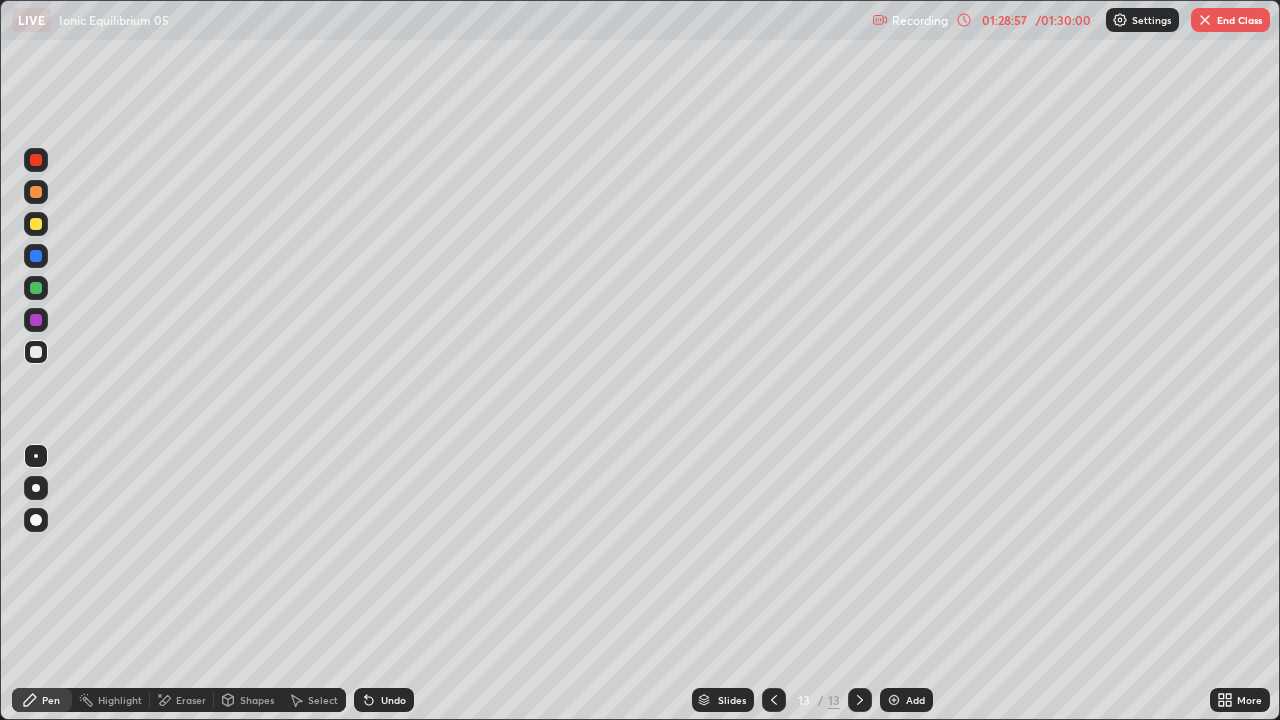 click on "01:28:57" at bounding box center [1004, 20] 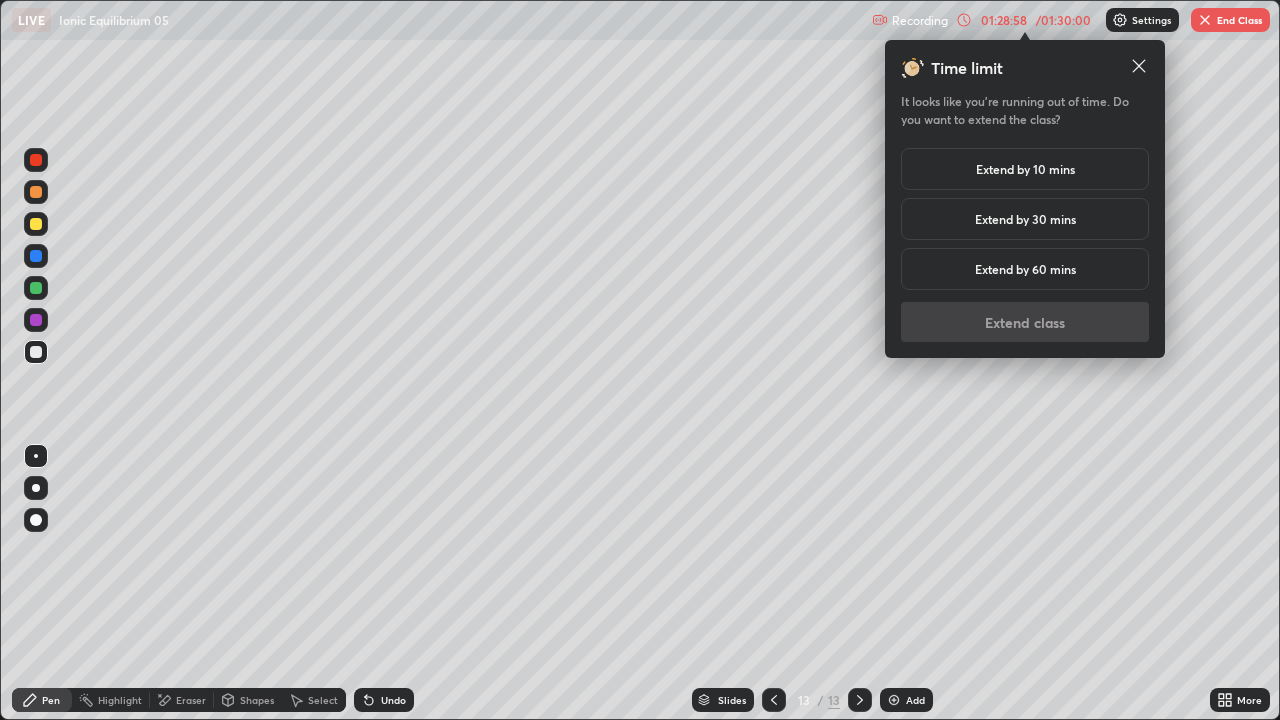 click on "Extend by 10 mins" at bounding box center (1025, 169) 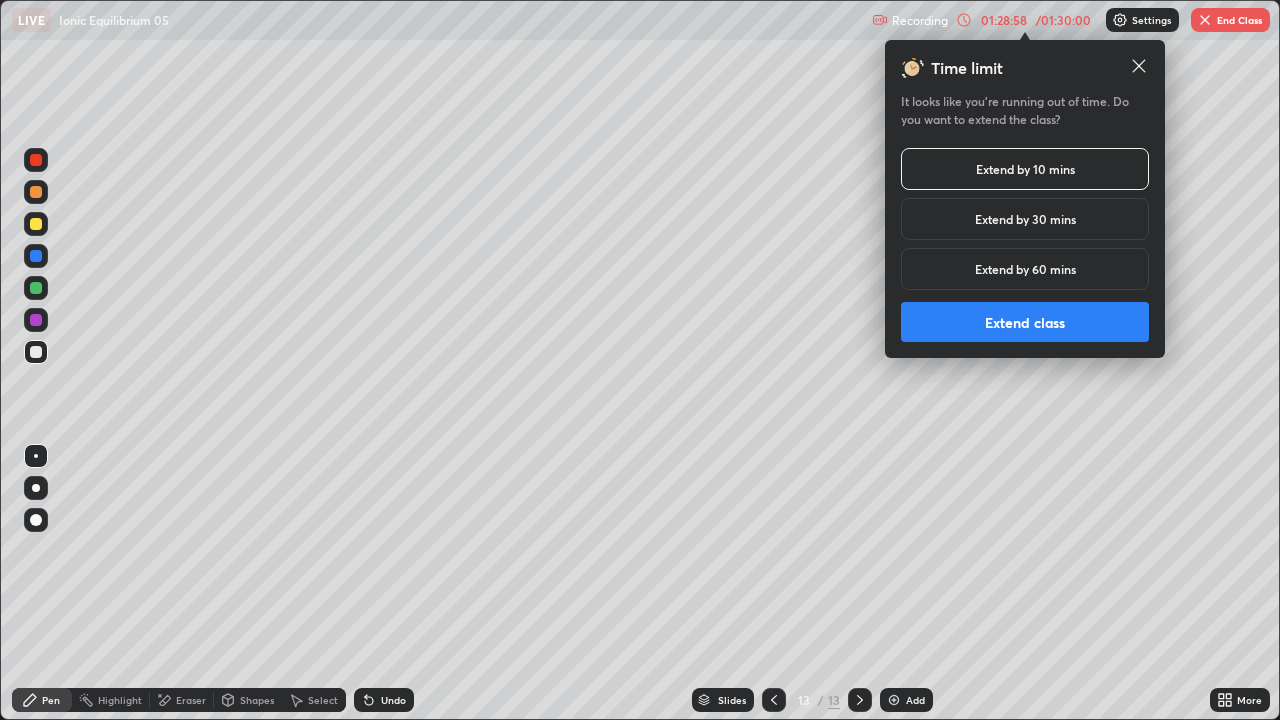 click on "Extend class" at bounding box center (1025, 322) 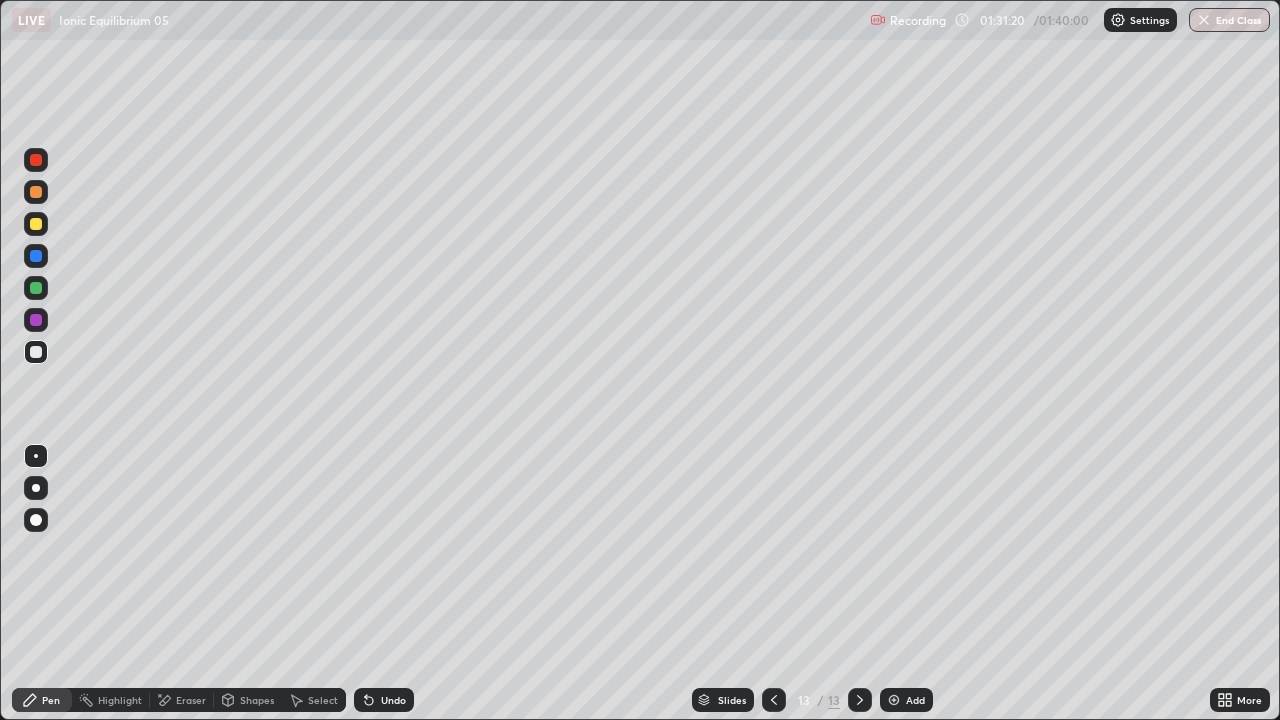click at bounding box center [36, 224] 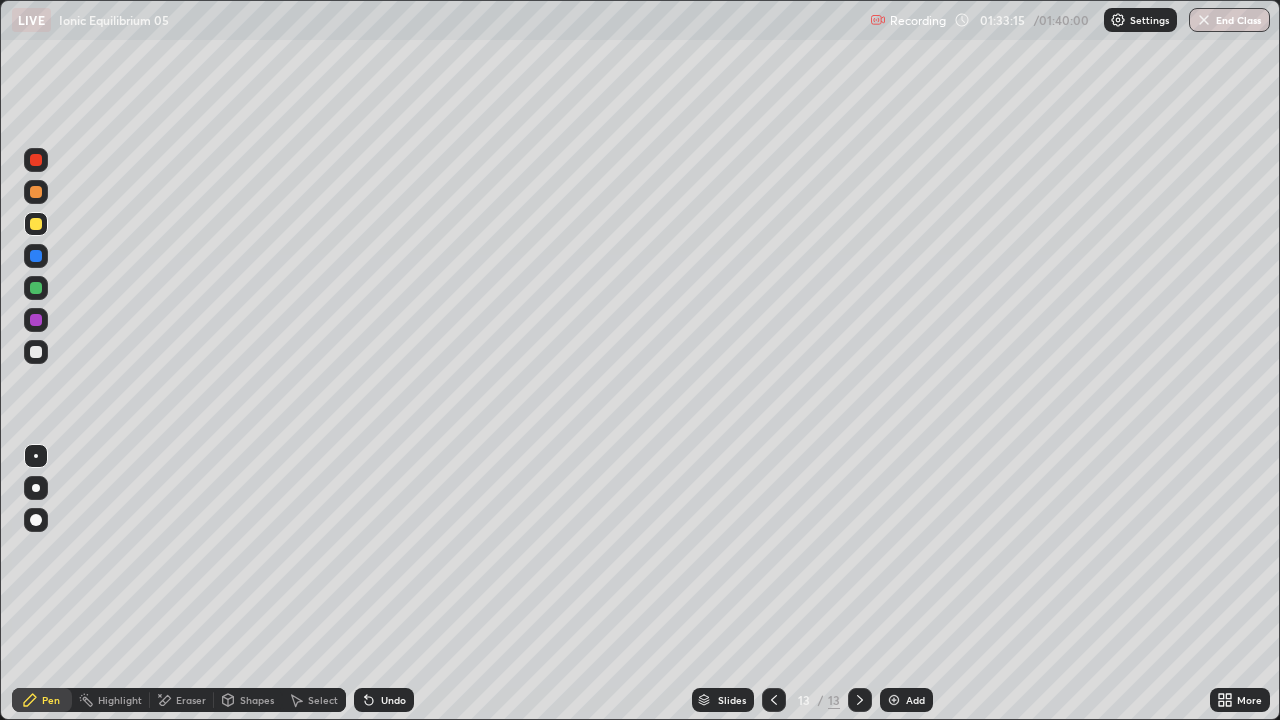 click on "End Class" at bounding box center (1229, 20) 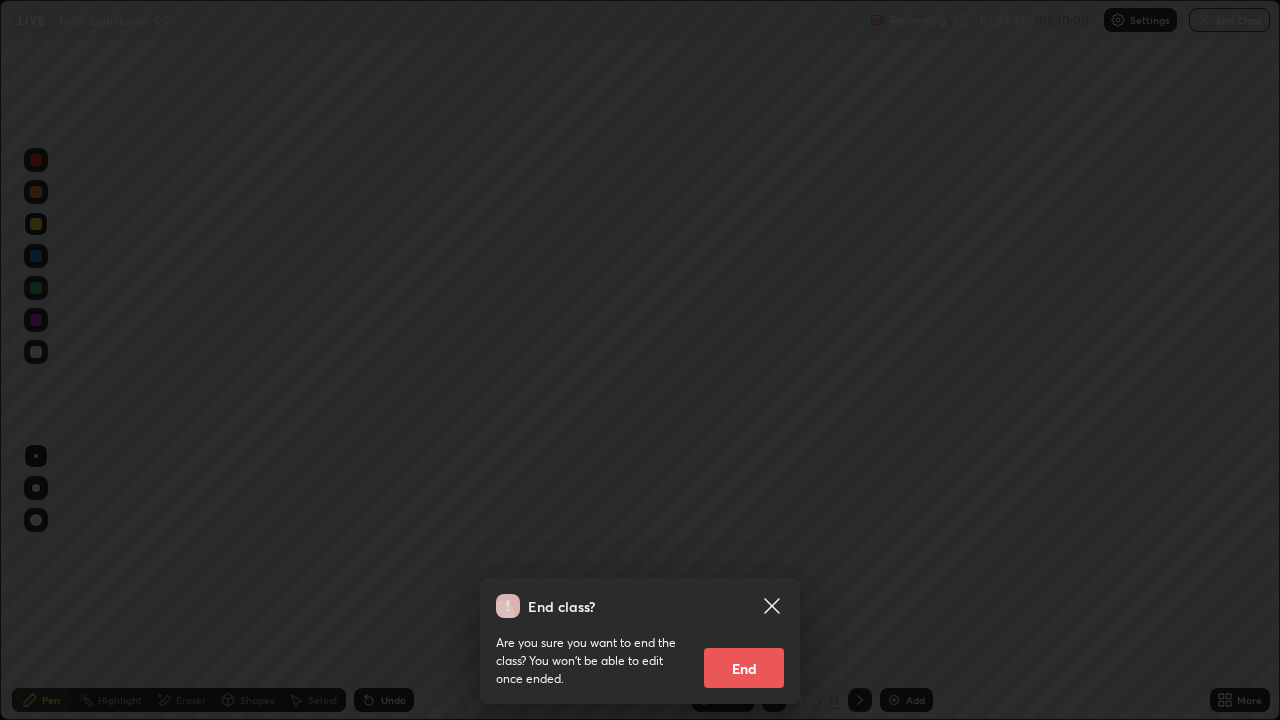 click on "End" at bounding box center (744, 668) 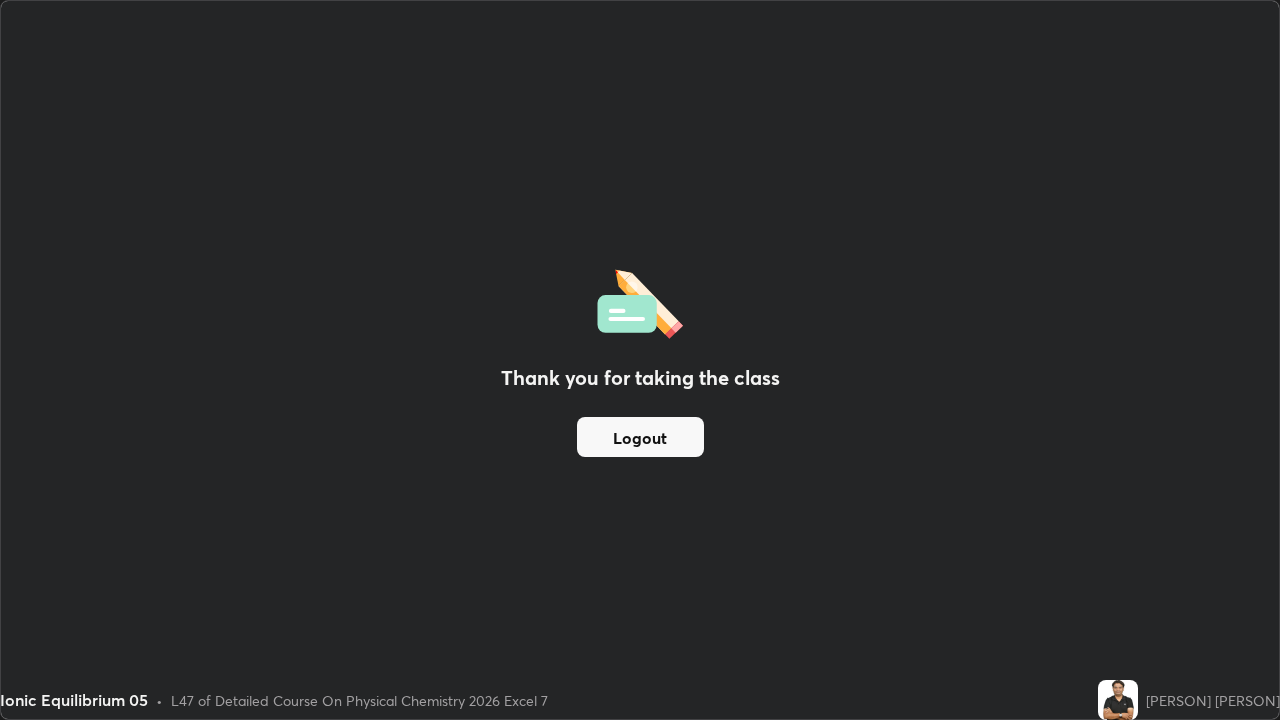 click on "Logout" at bounding box center (640, 437) 